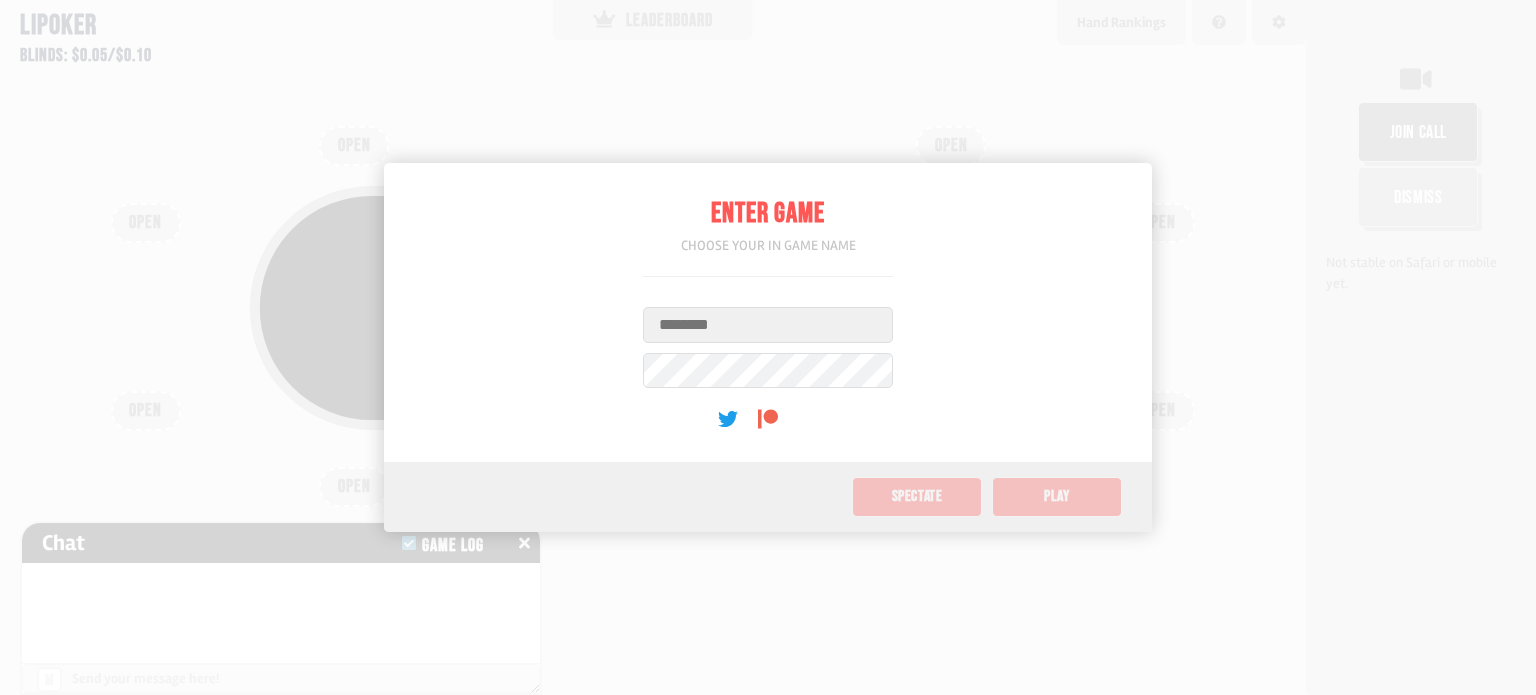 scroll, scrollTop: 0, scrollLeft: 0, axis: both 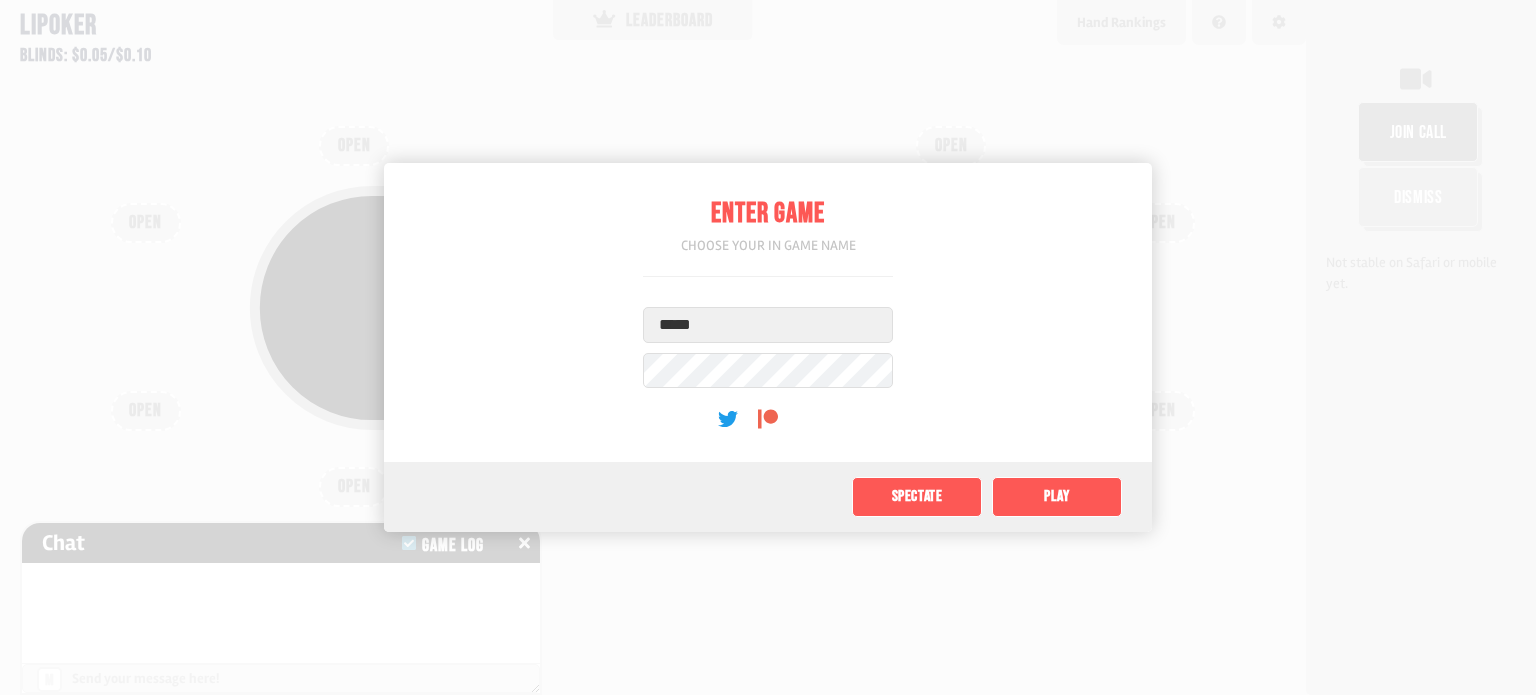 type on "*****" 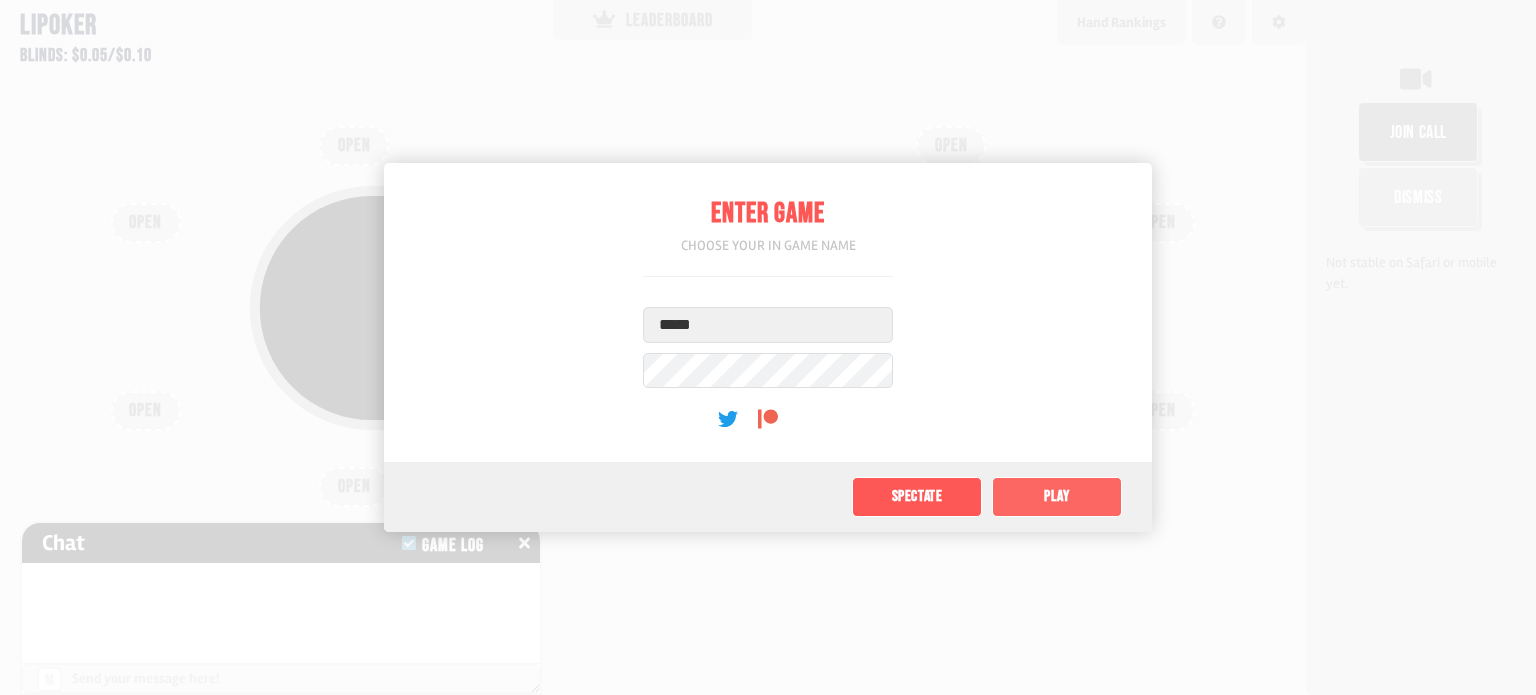 click on "Play" 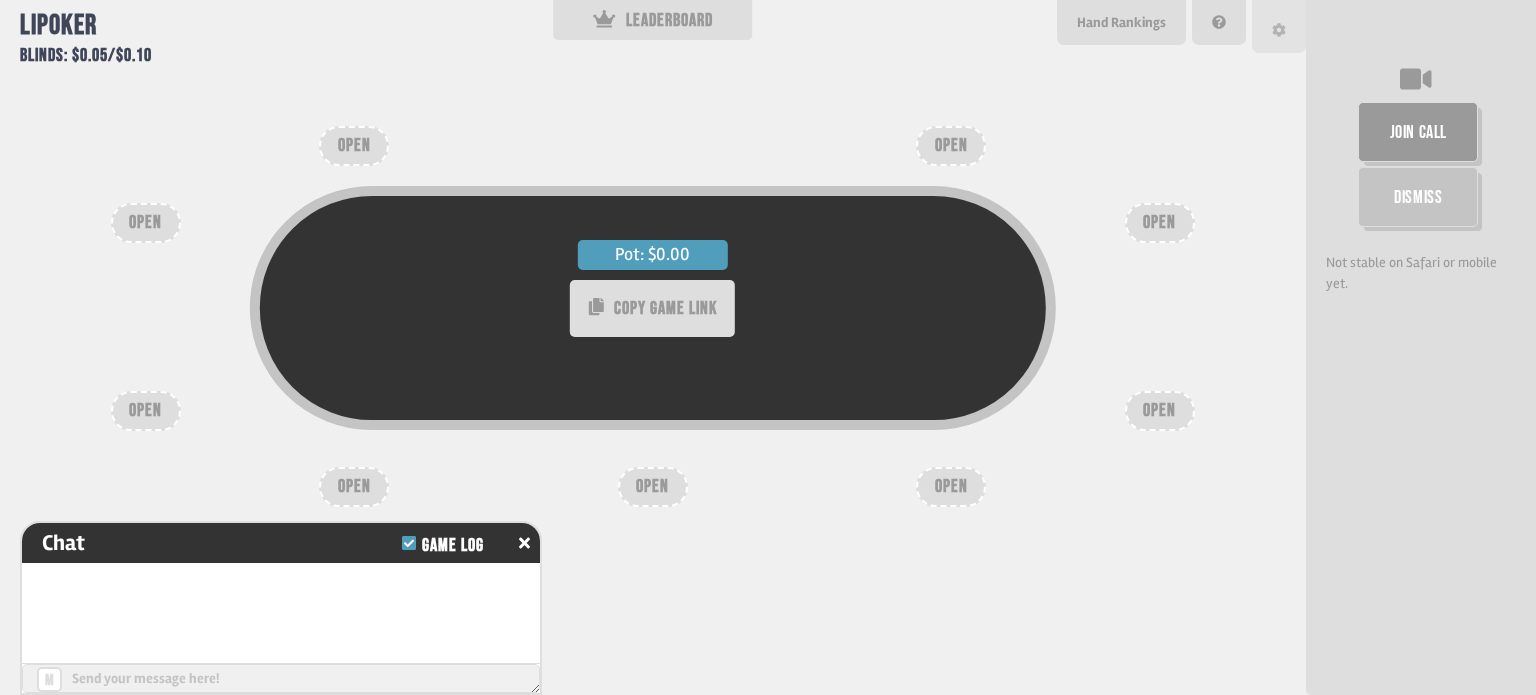 click at bounding box center [1279, 26] 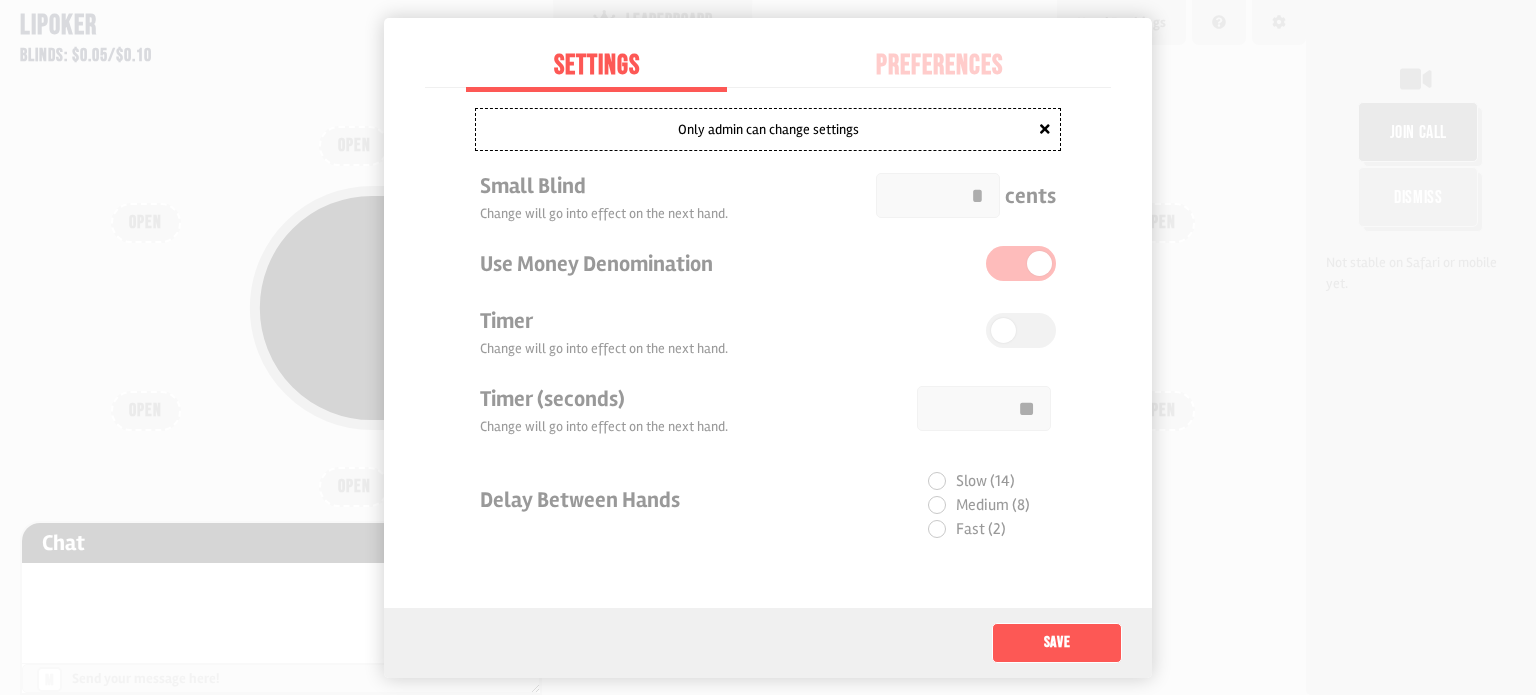click on "Preferences" at bounding box center [939, 66] 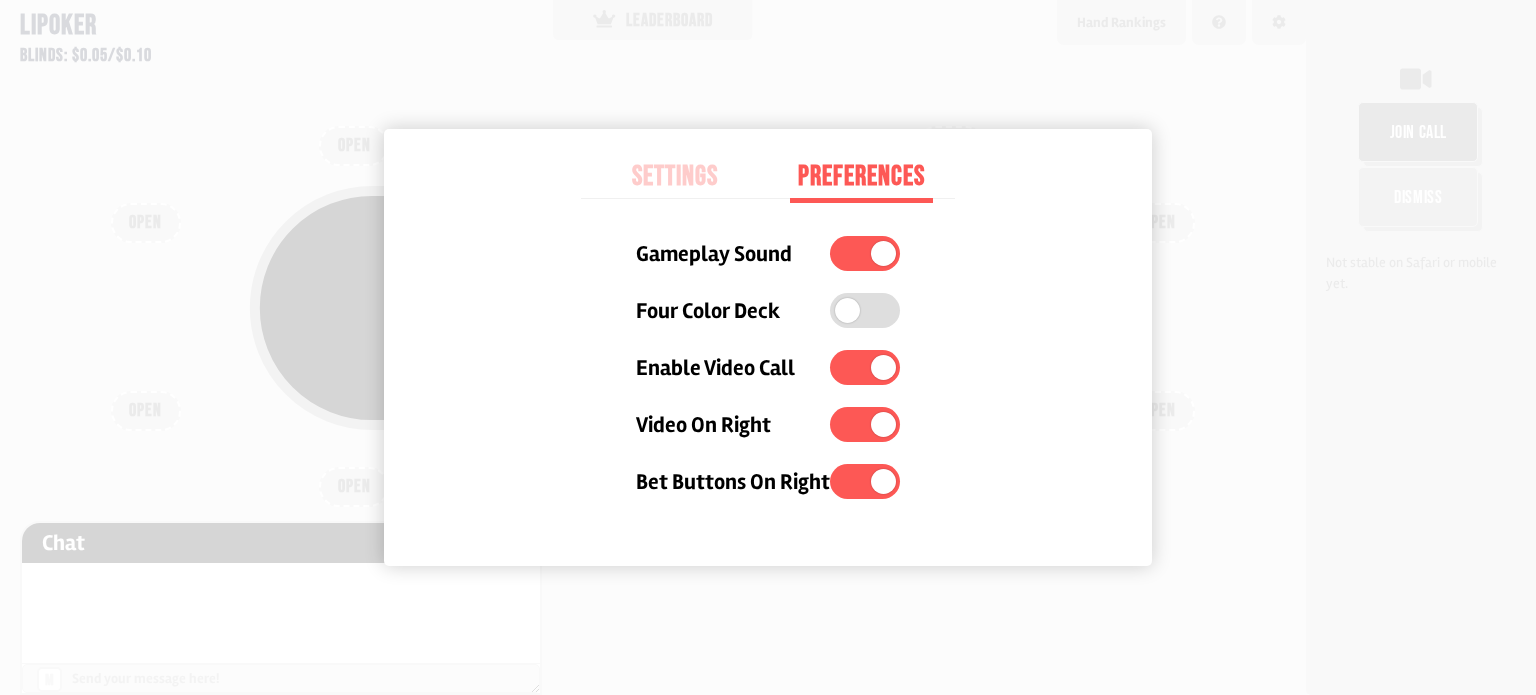 click at bounding box center [865, 310] 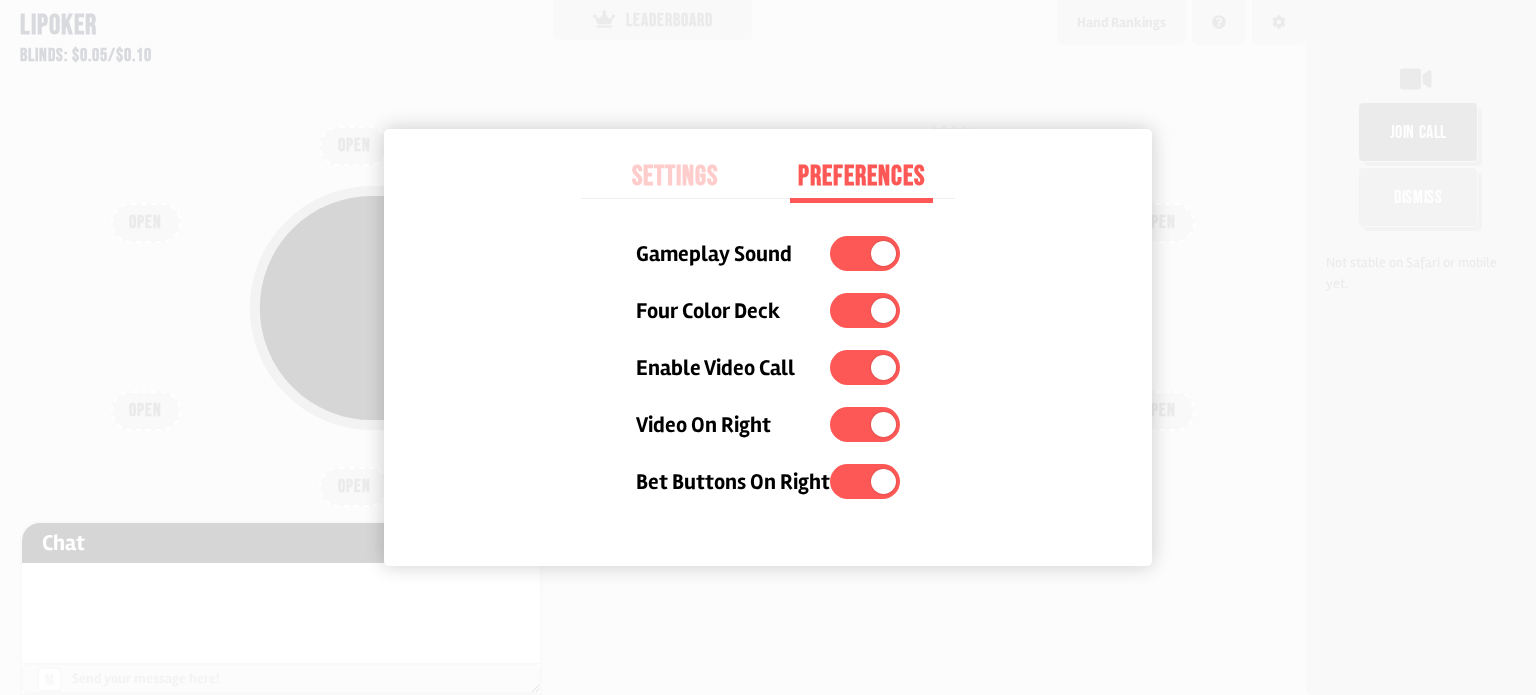 click at bounding box center (883, 310) 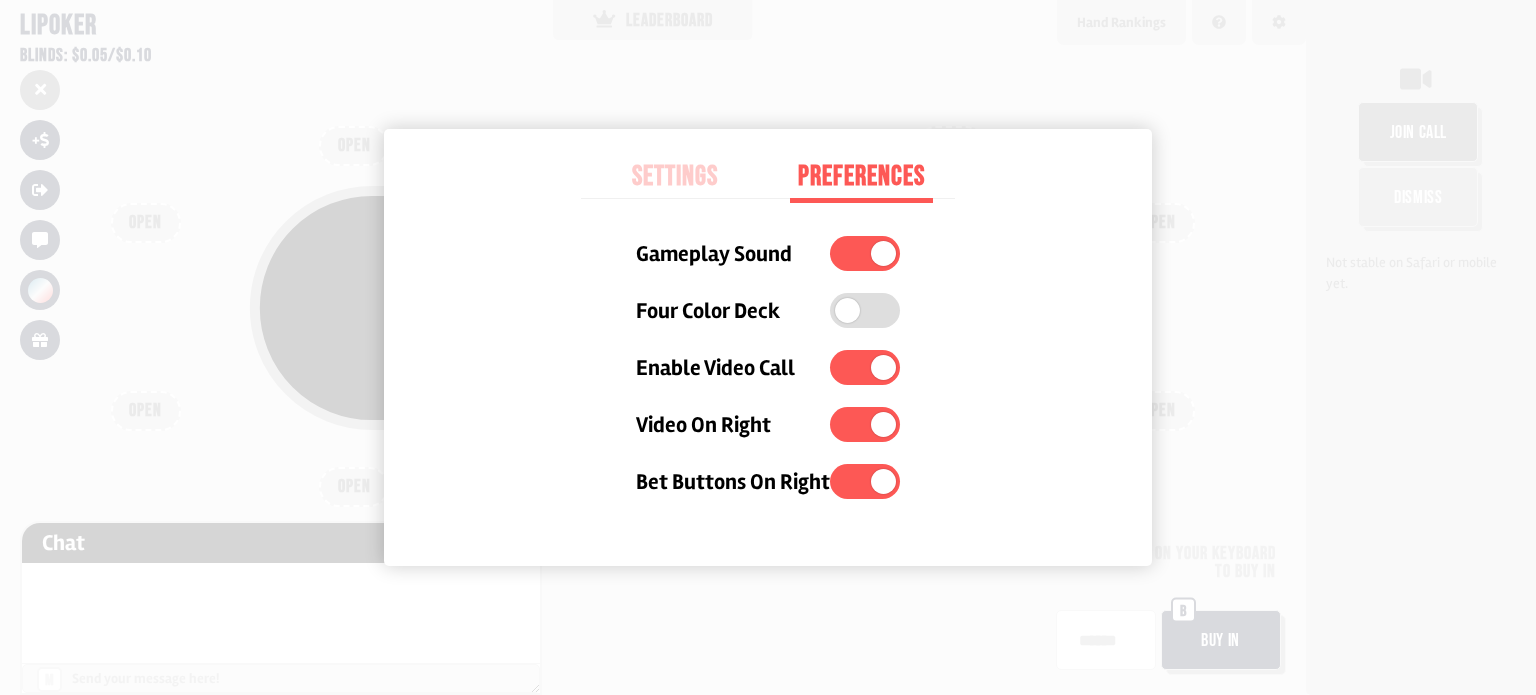 click on "Settings Preferences Gameplay Sound Four Color Deck Enable Video Call Video On Right Bet Buttons On Right" at bounding box center (768, 347) 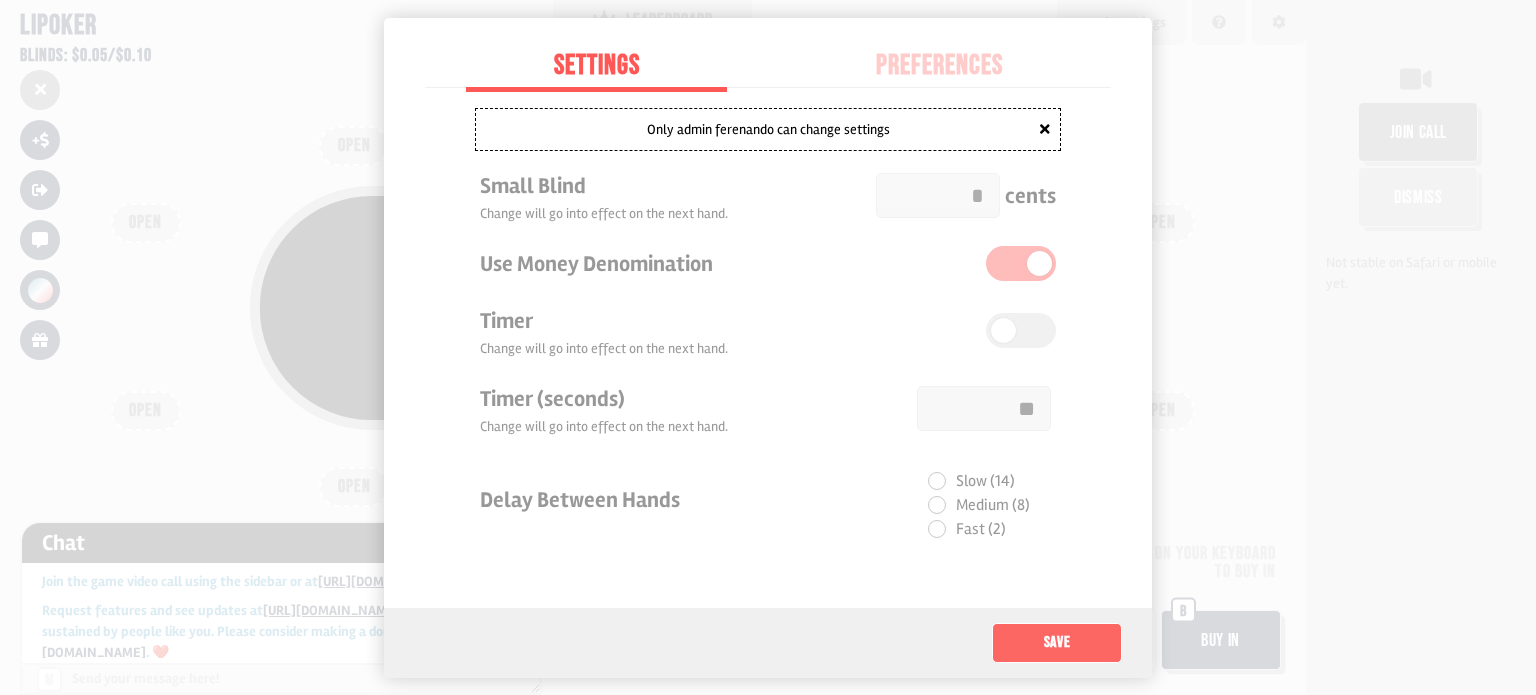 scroll, scrollTop: 32, scrollLeft: 0, axis: vertical 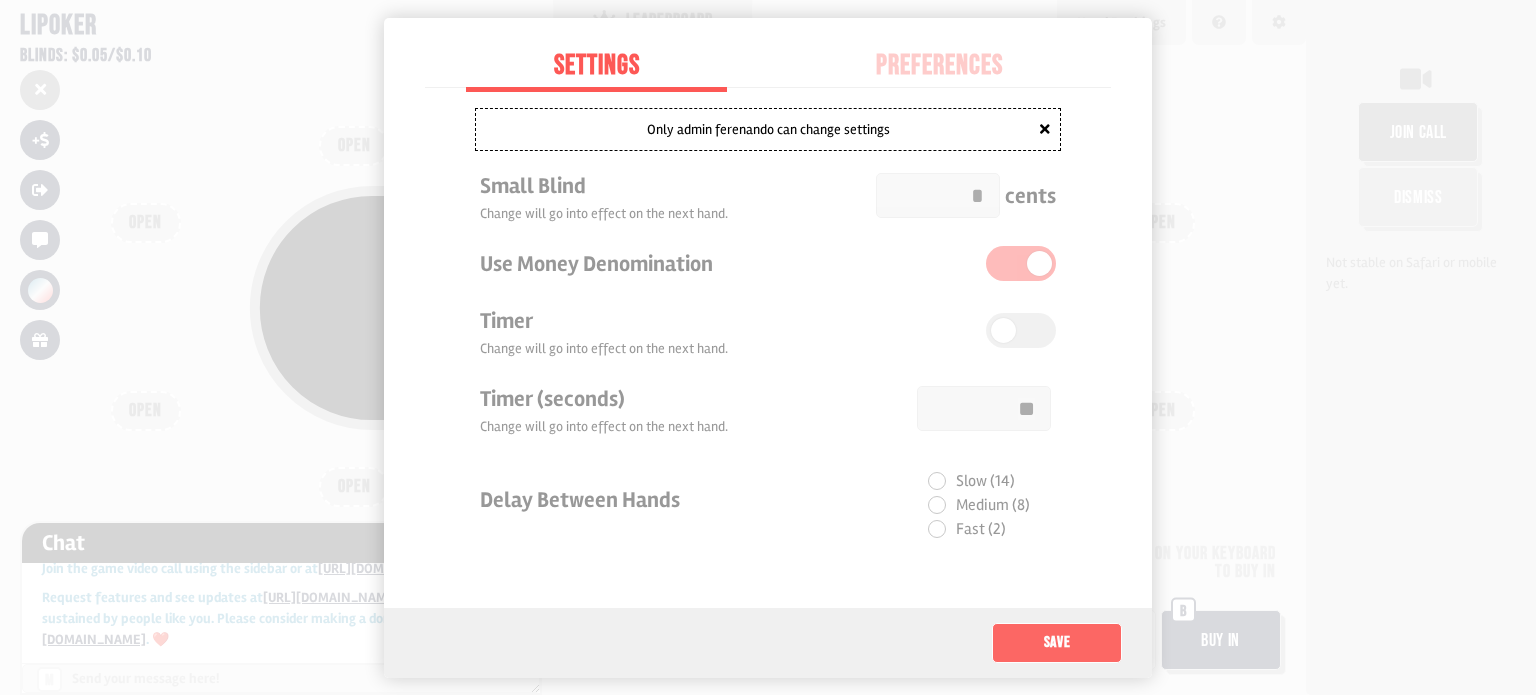 click on "Save" at bounding box center (1057, 643) 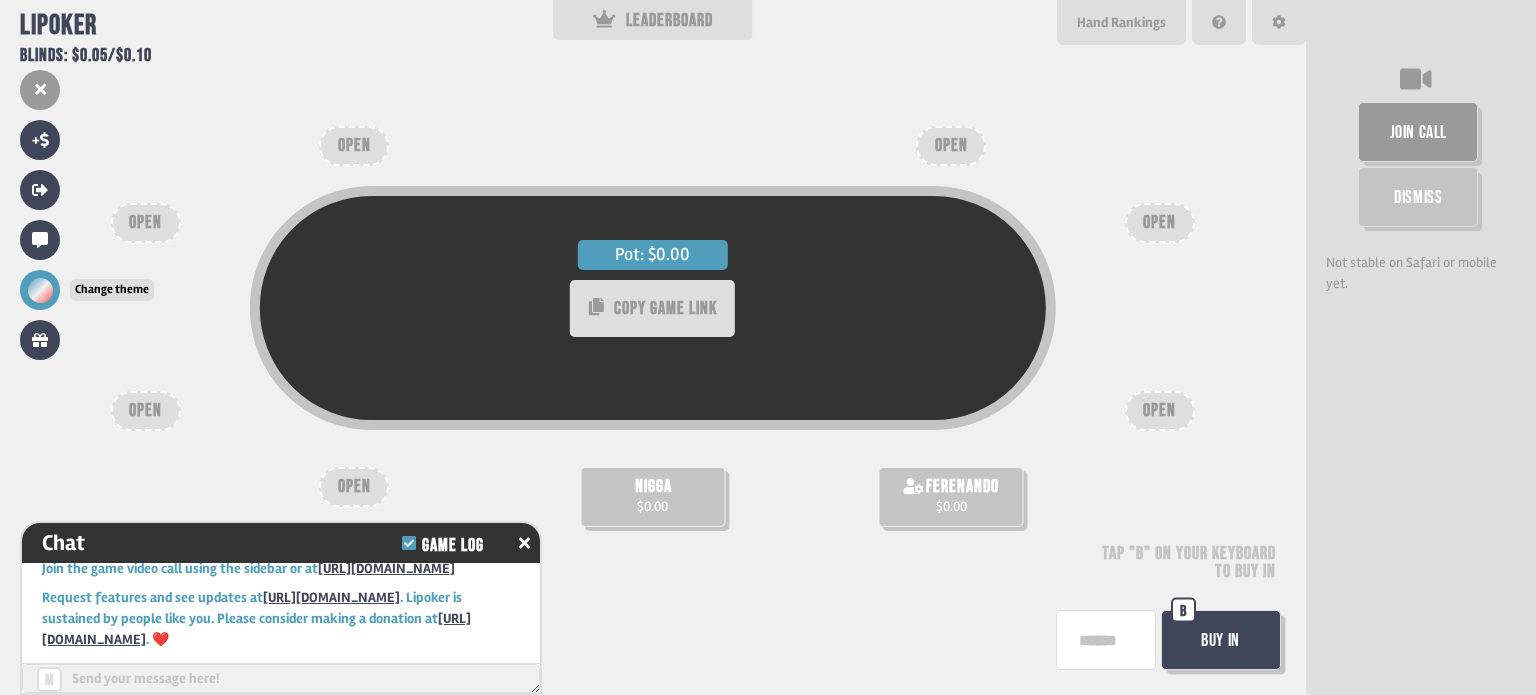 click at bounding box center (40, 290) 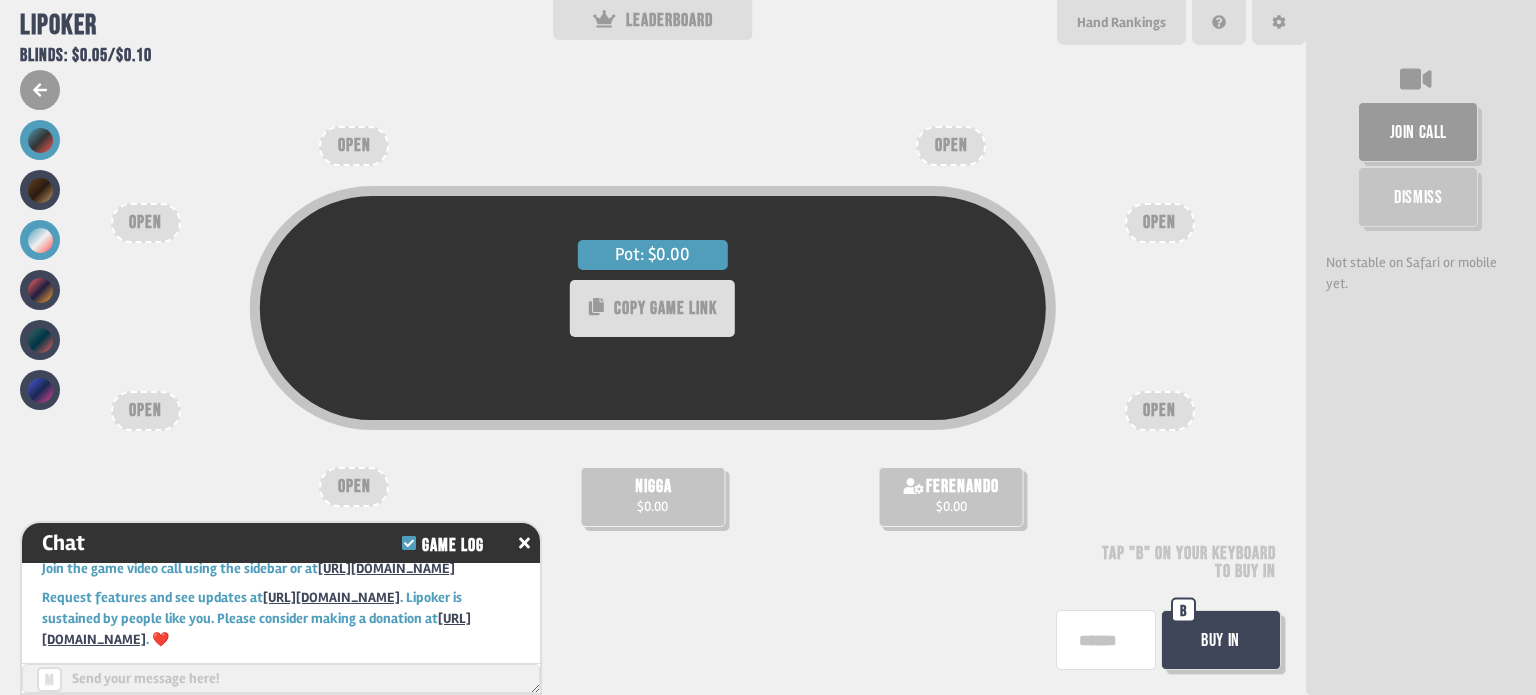 click at bounding box center (40, 140) 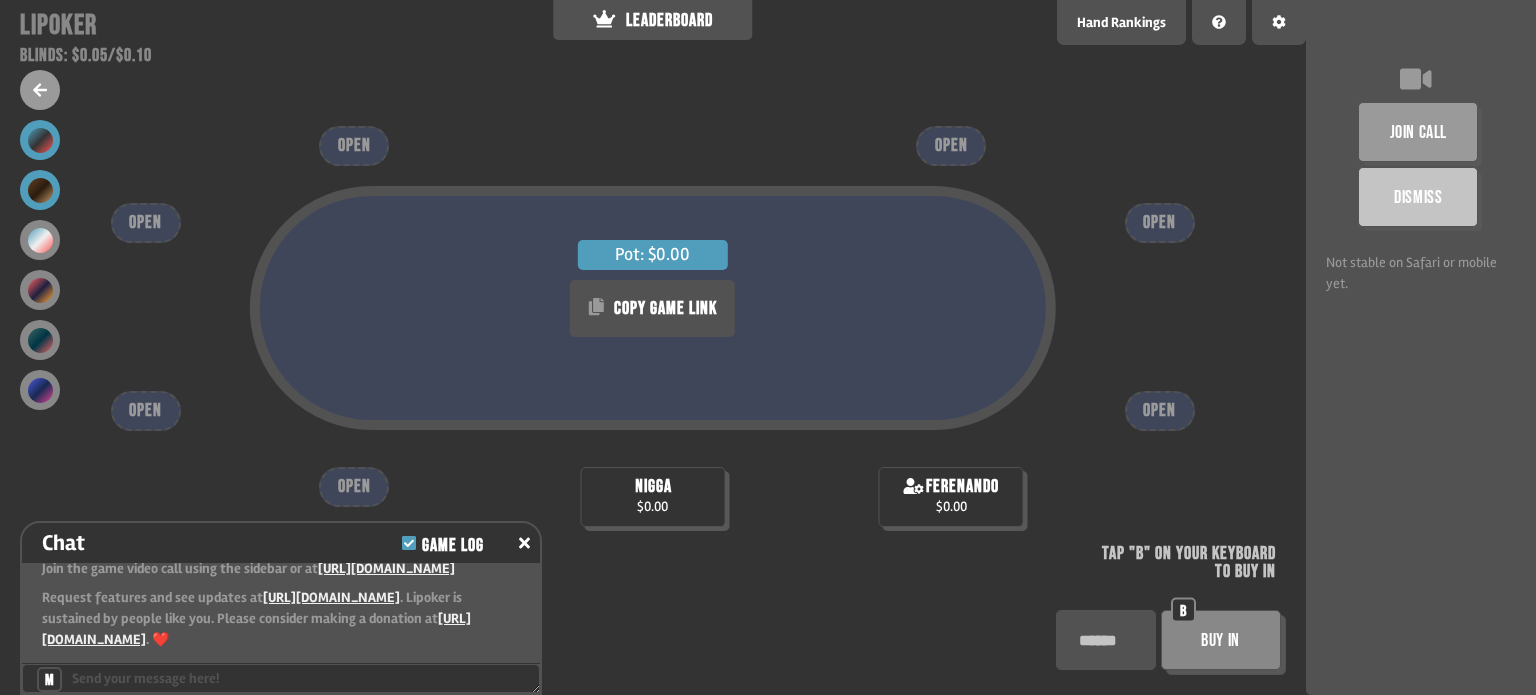 click at bounding box center (40, 190) 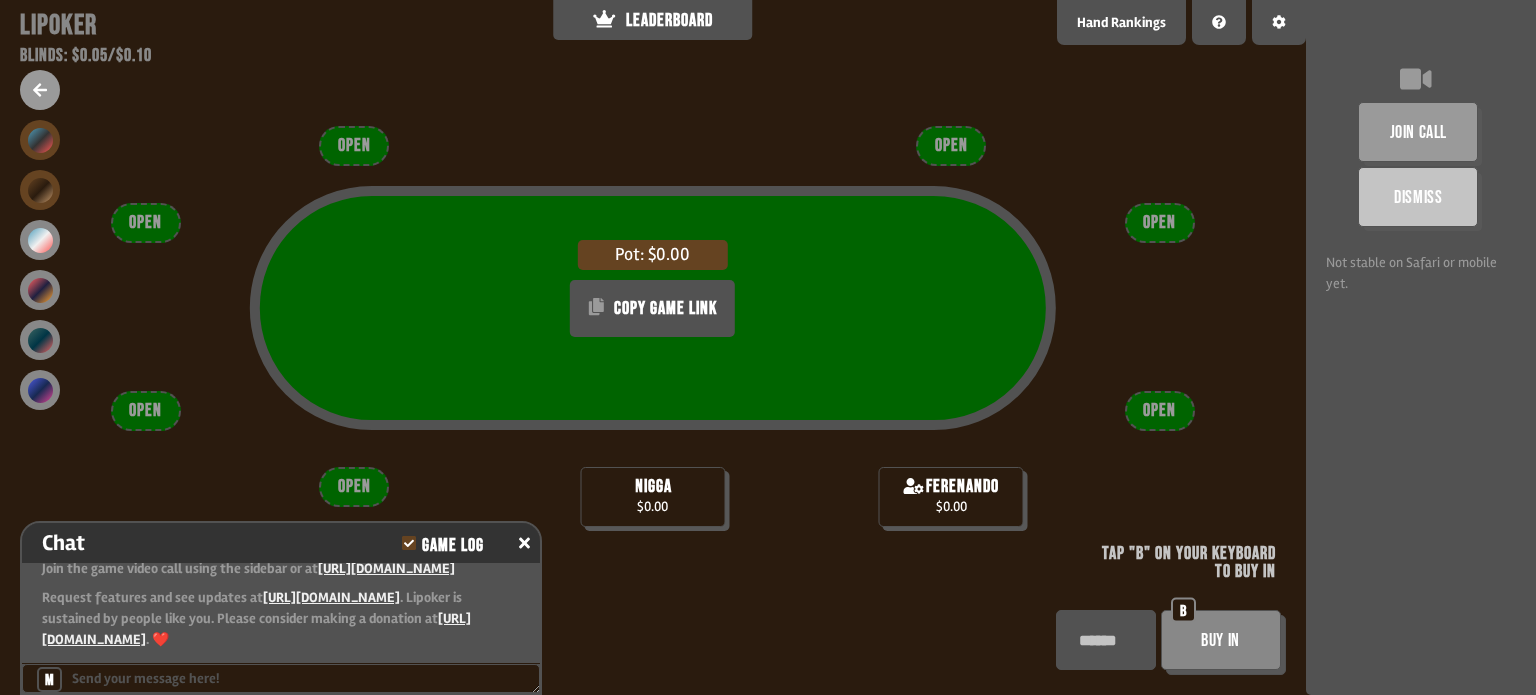 click at bounding box center [40, 140] 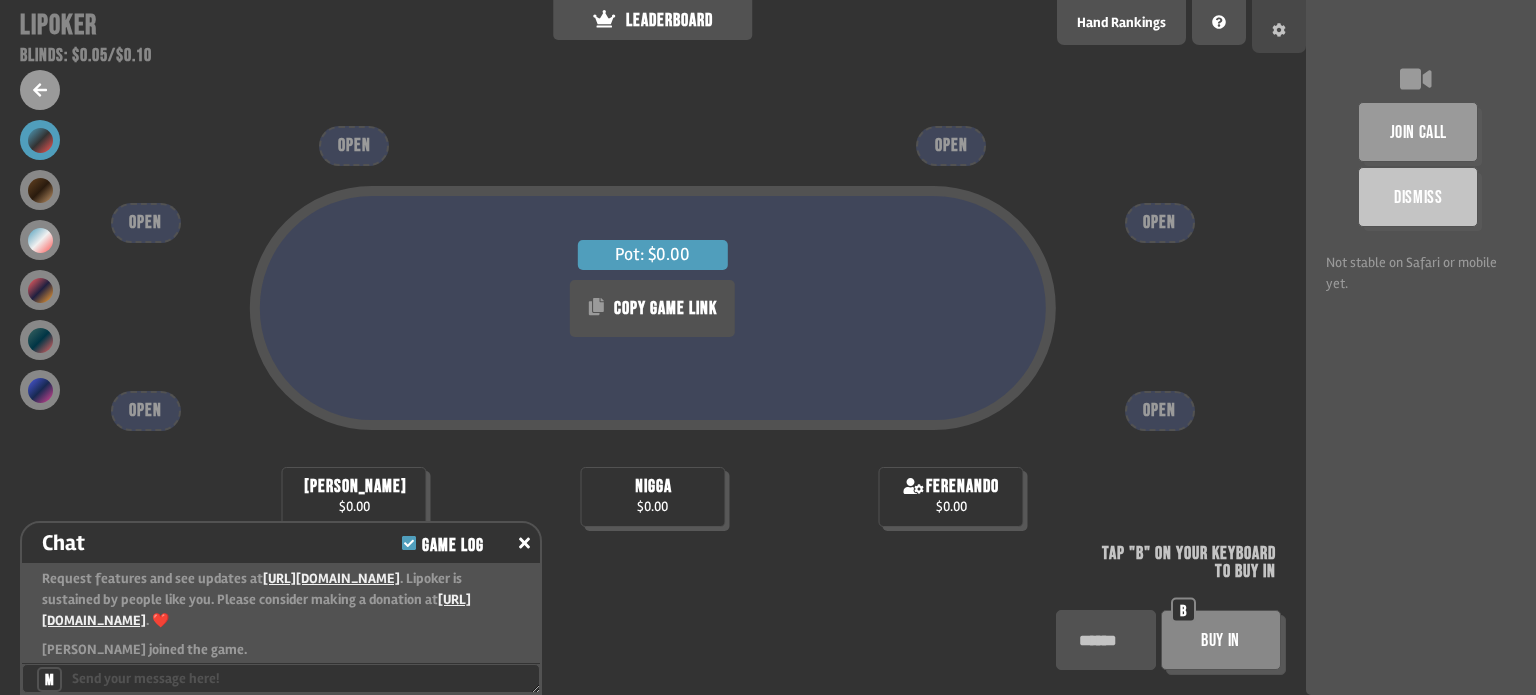 drag, startPoint x: 1351, startPoint y: 31, endPoint x: 1256, endPoint y: 35, distance: 95.084175 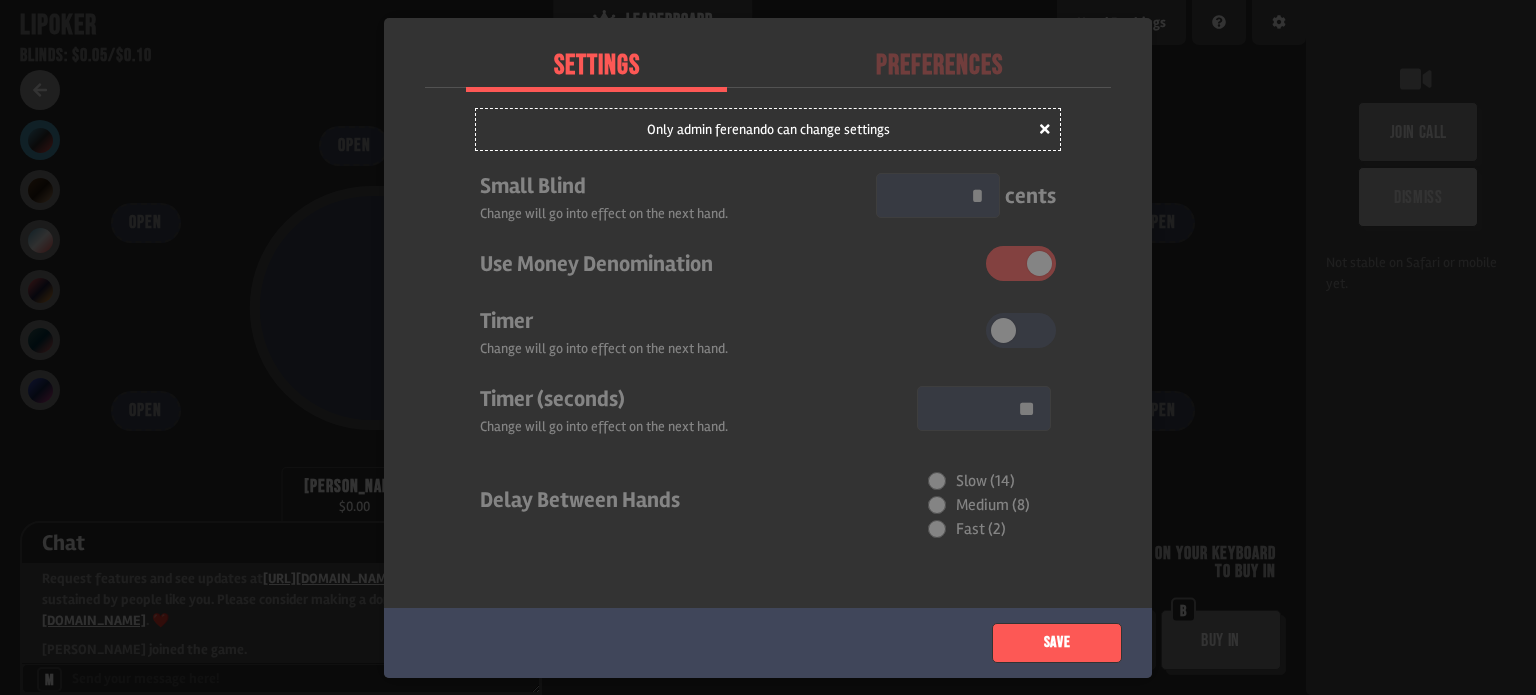 click at bounding box center [768, 347] 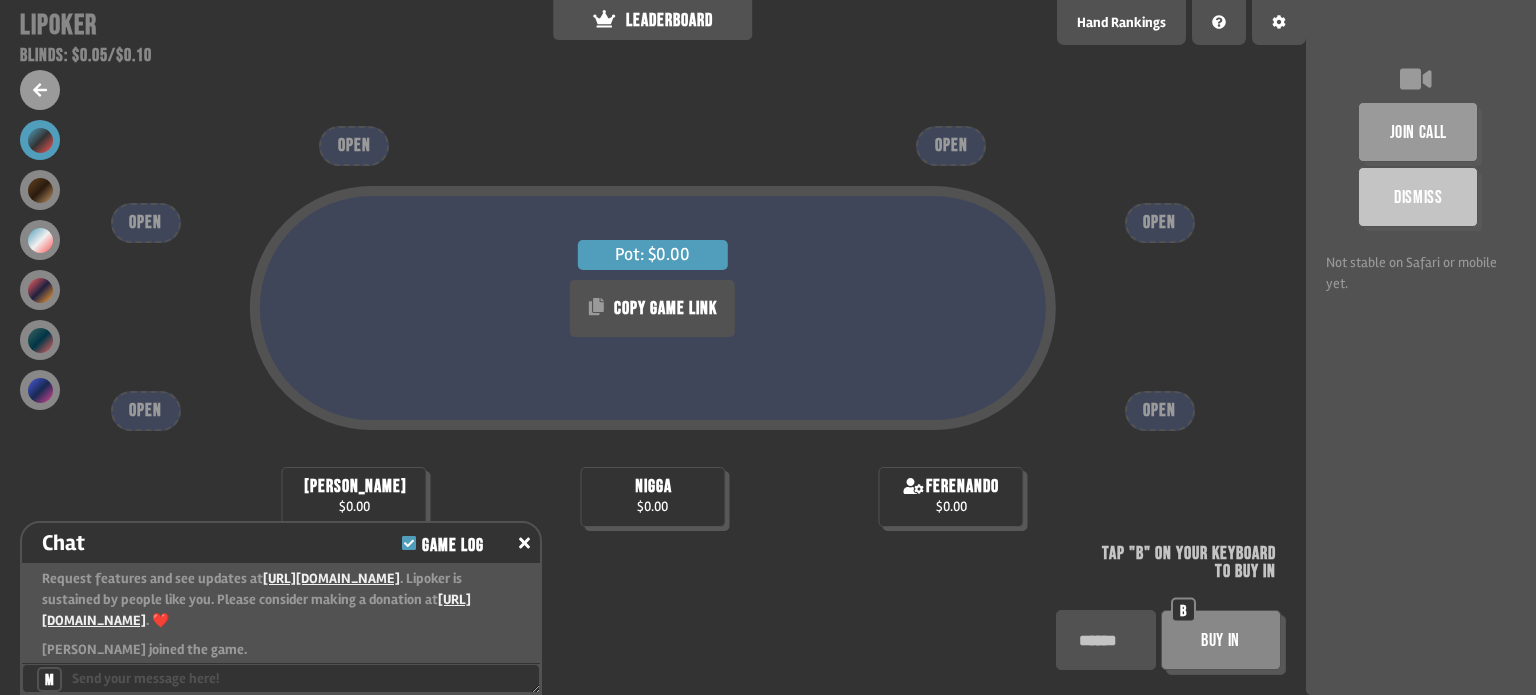 click on "Dismiss" at bounding box center [1418, 197] 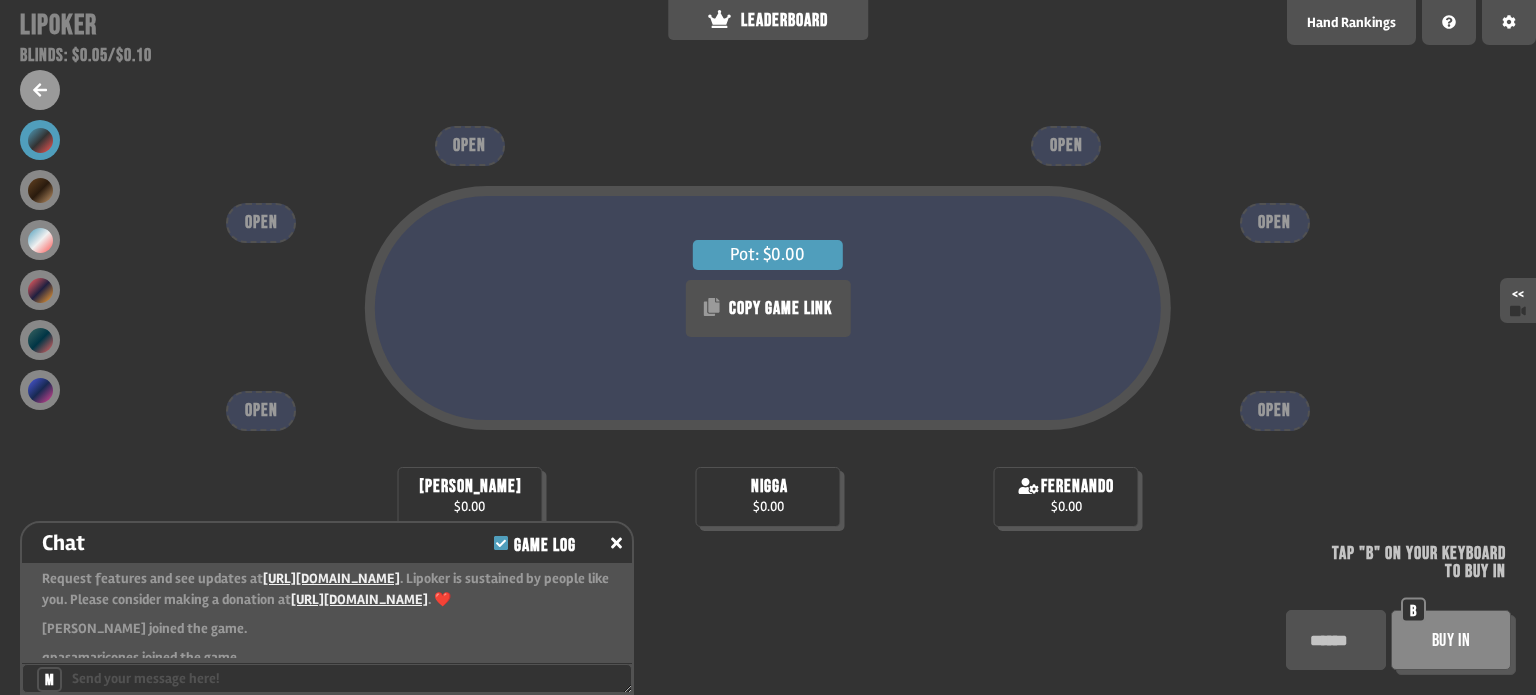 scroll, scrollTop: 12, scrollLeft: 0, axis: vertical 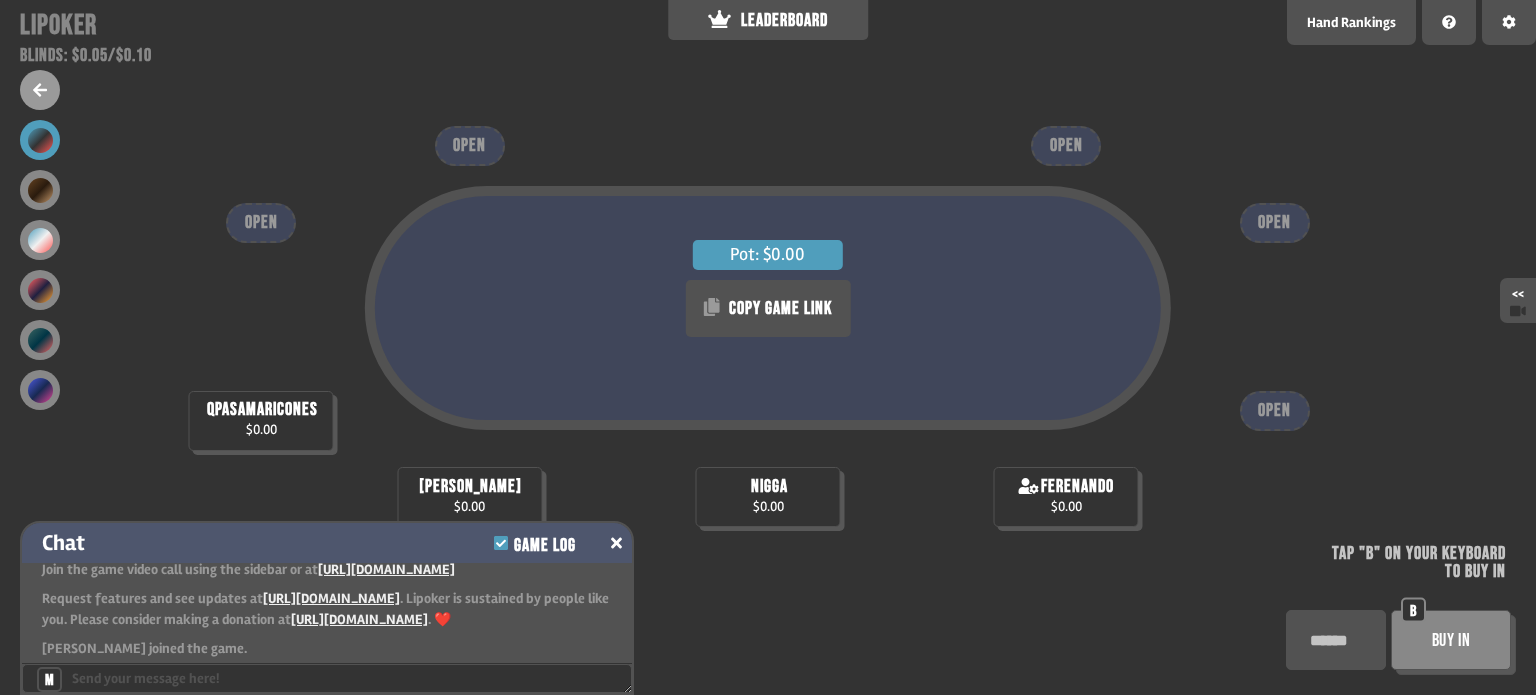 click 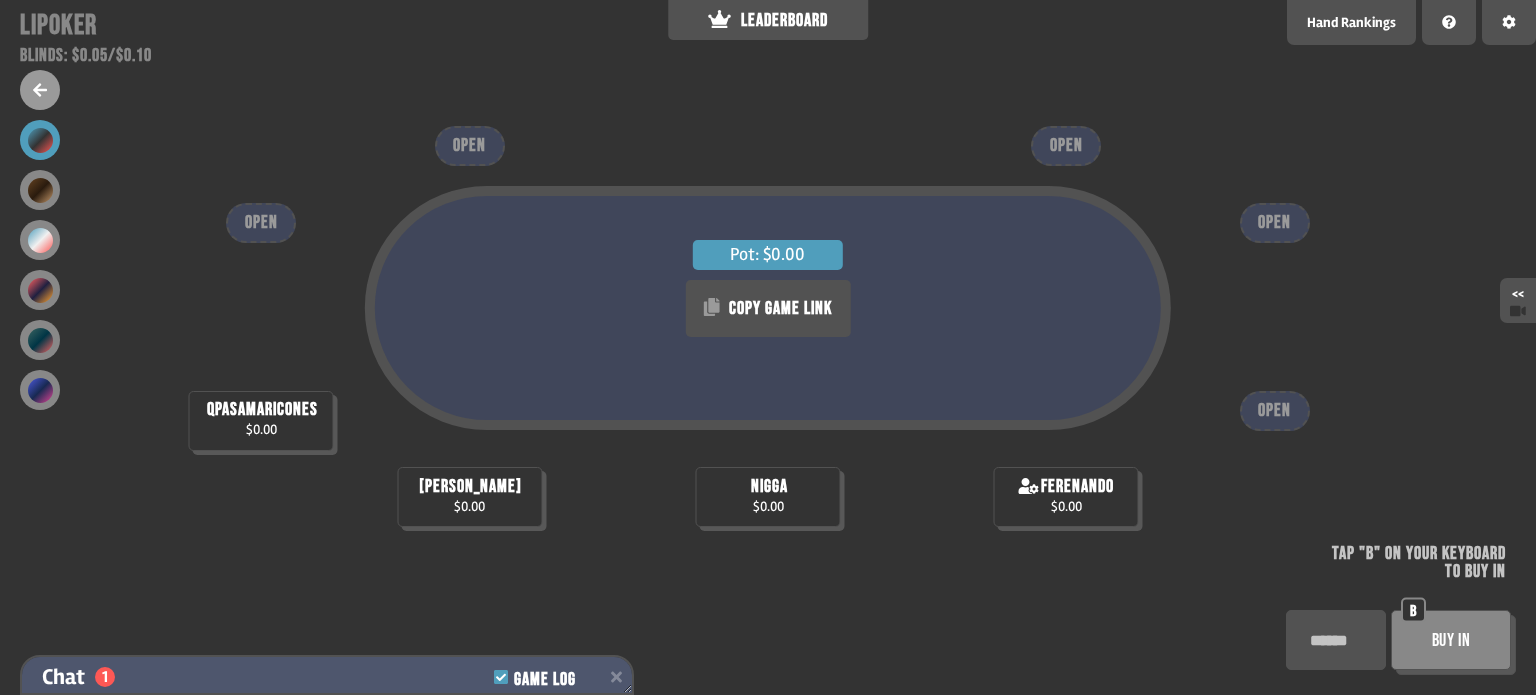 click on "Chat   1 Game Log" at bounding box center (327, 677) 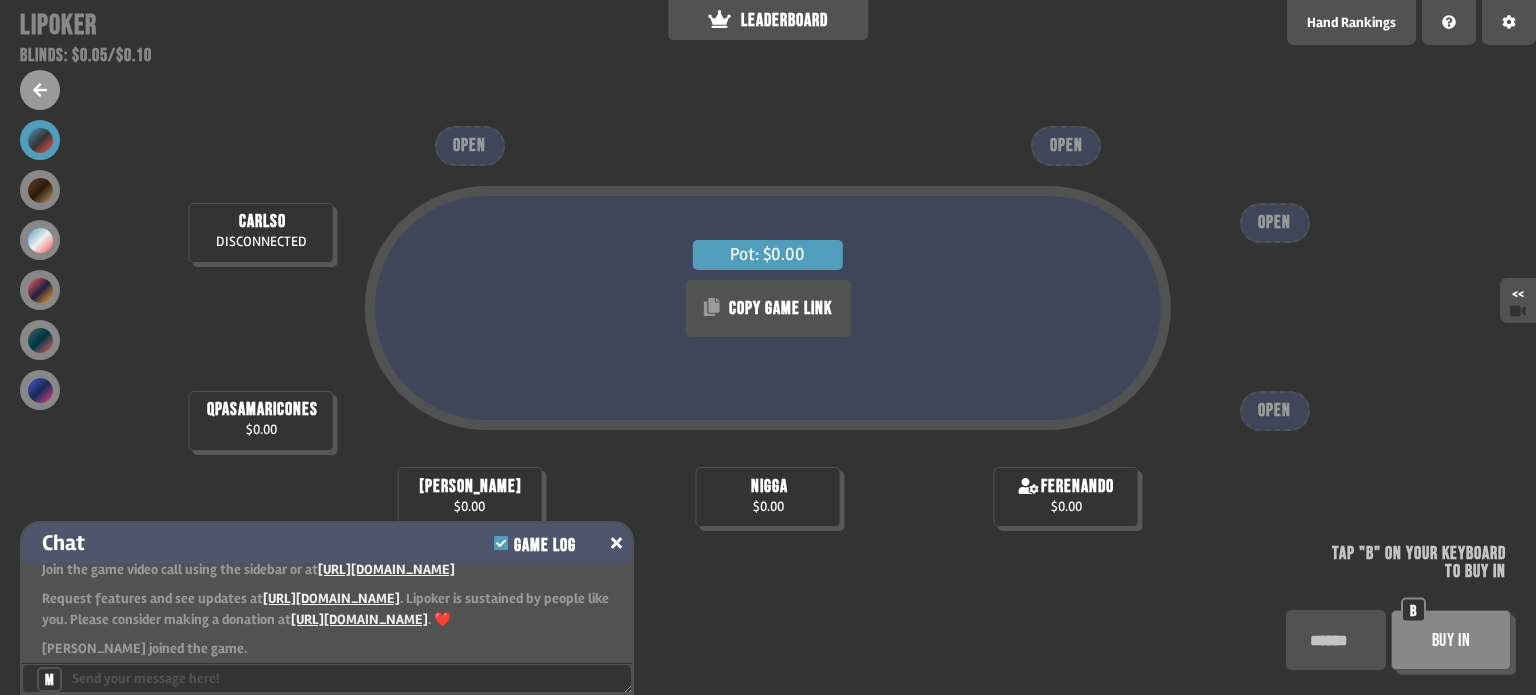 click on "Chat   Game Log" at bounding box center (327, 543) 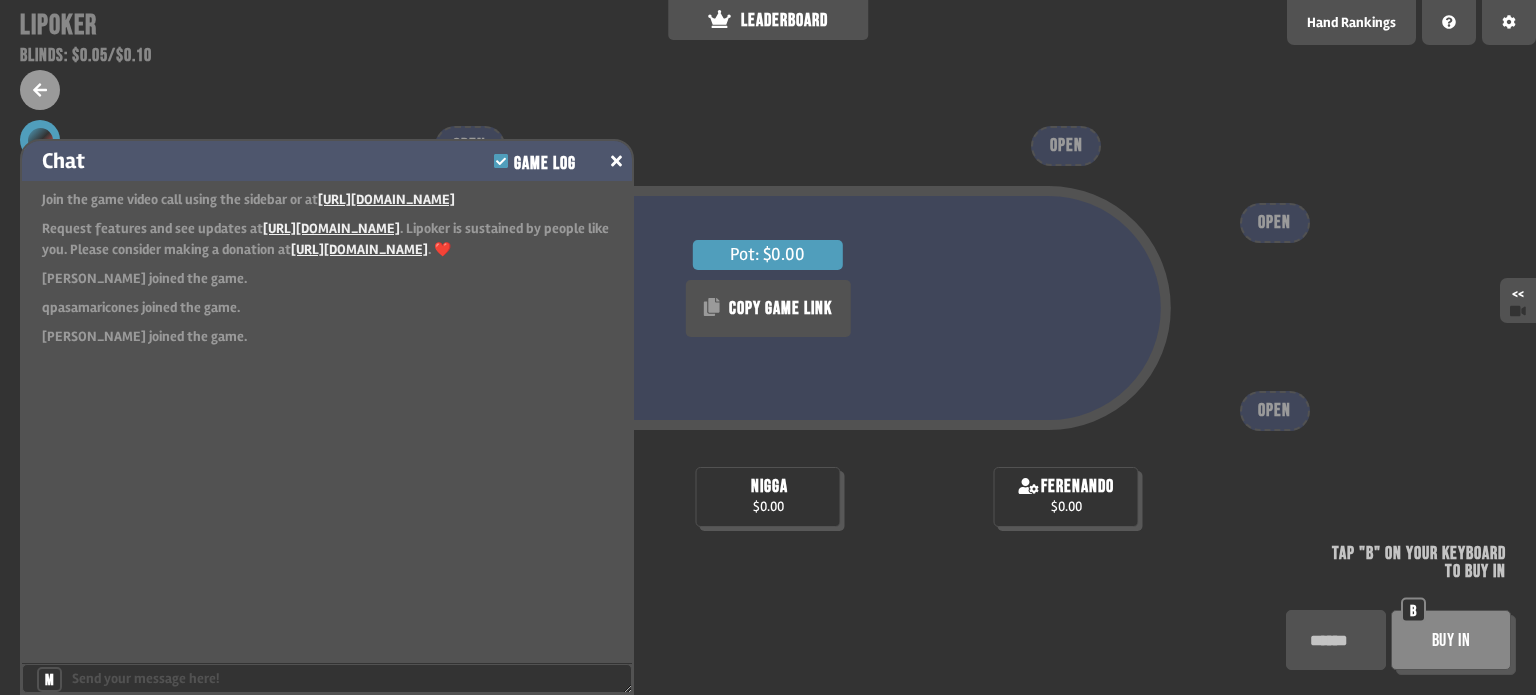scroll, scrollTop: 0, scrollLeft: 0, axis: both 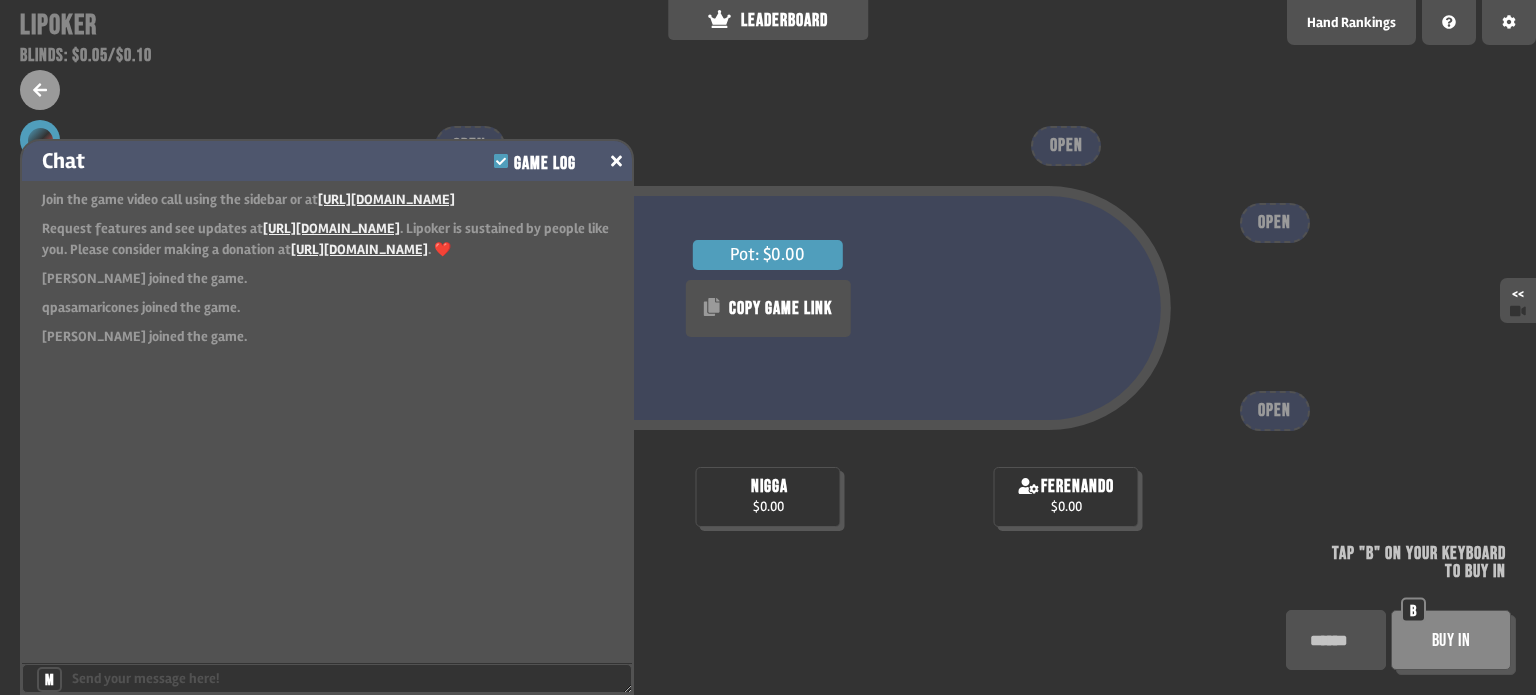 click 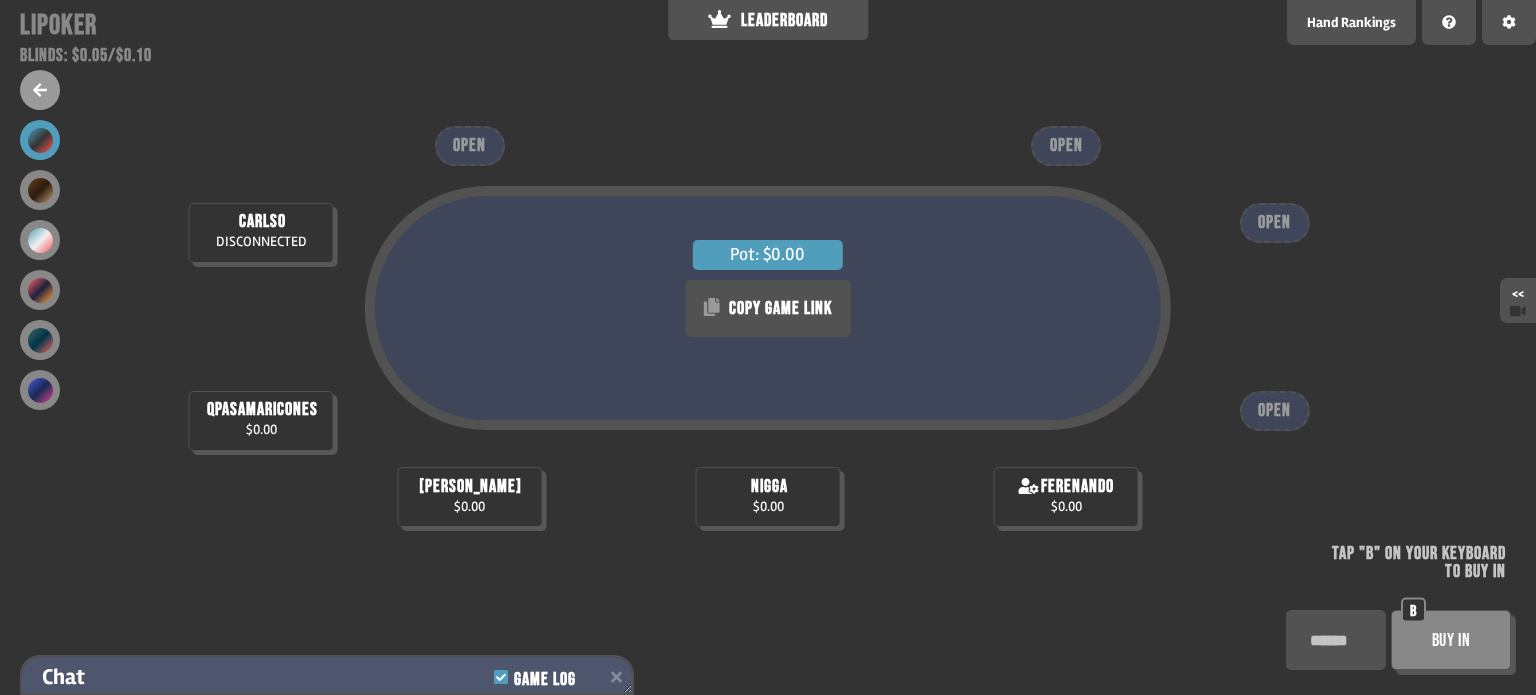 scroll, scrollTop: 195, scrollLeft: 0, axis: vertical 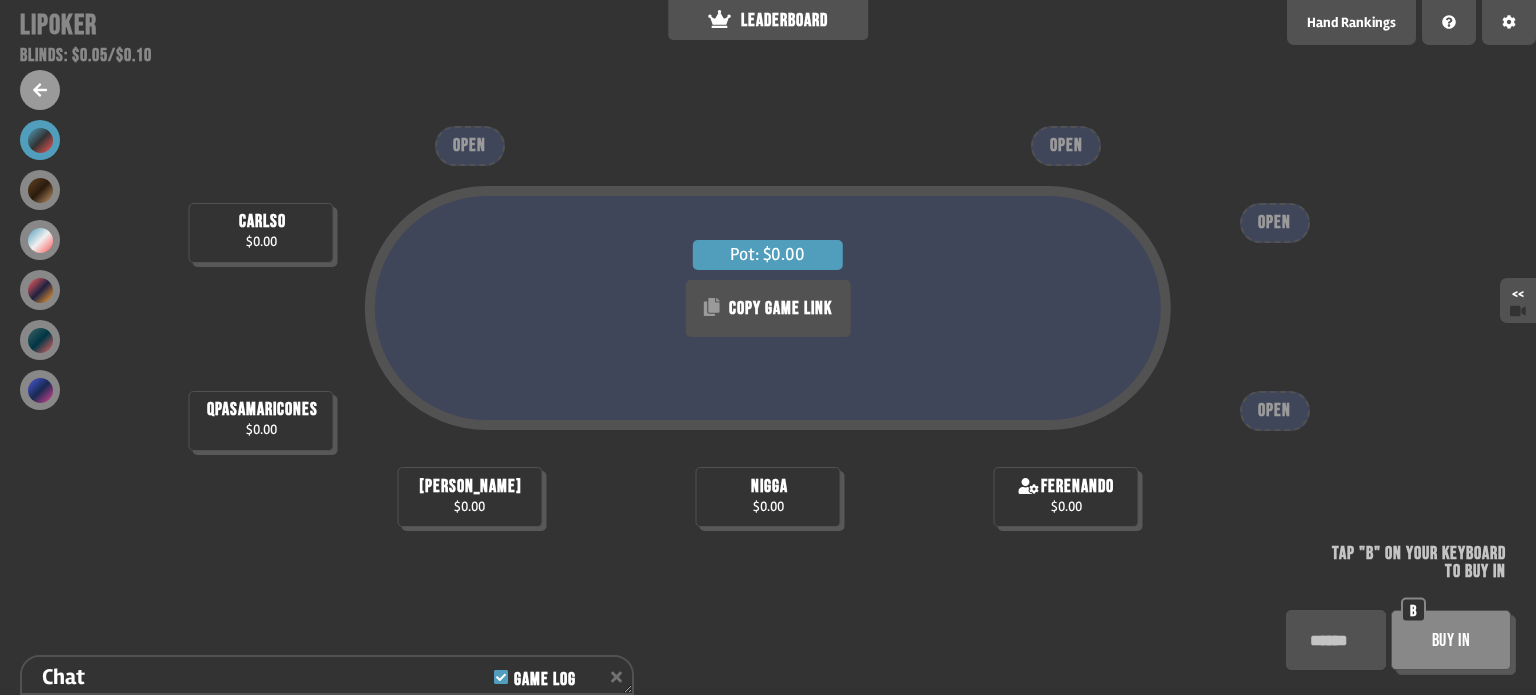 drag, startPoint x: 590, startPoint y: 96, endPoint x: 581, endPoint y: 59, distance: 38.078865 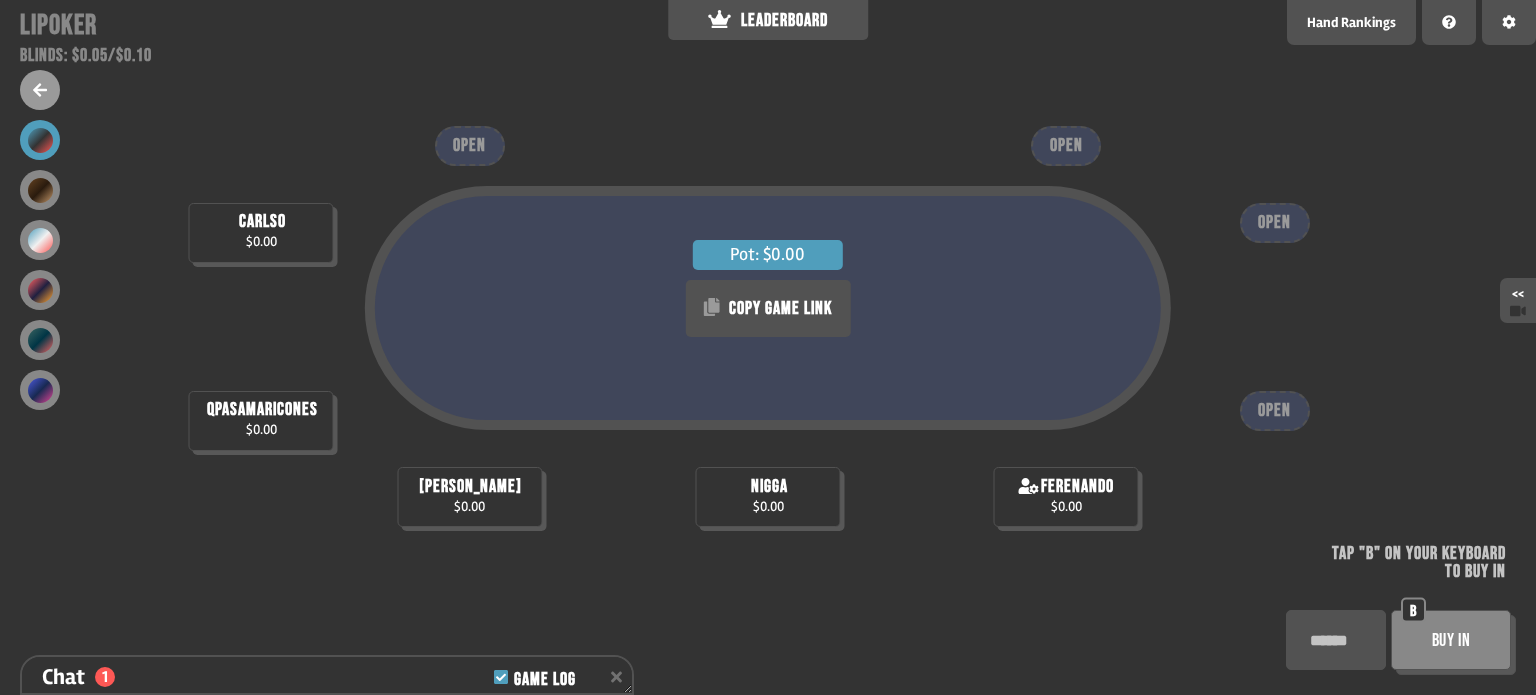 type on "*" 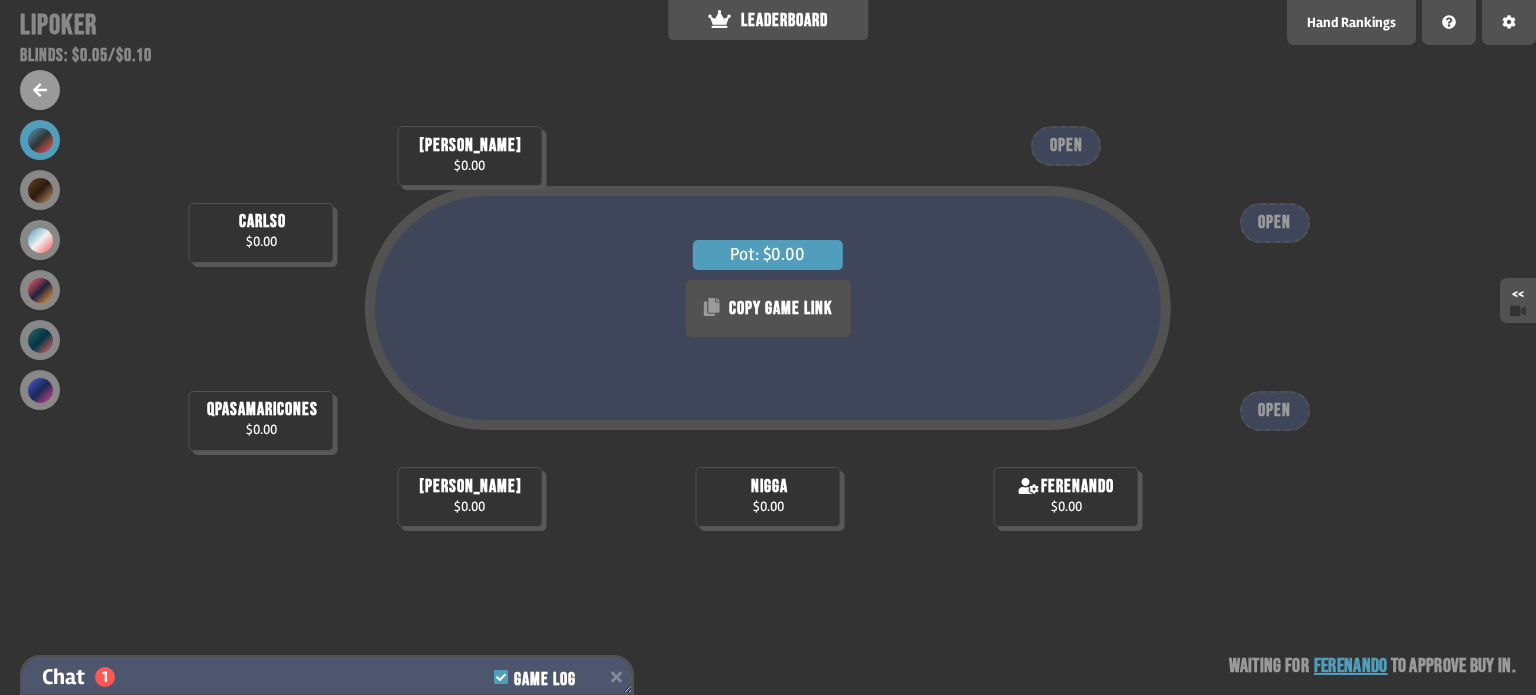 click on "Chat   1 Game Log" at bounding box center [327, 677] 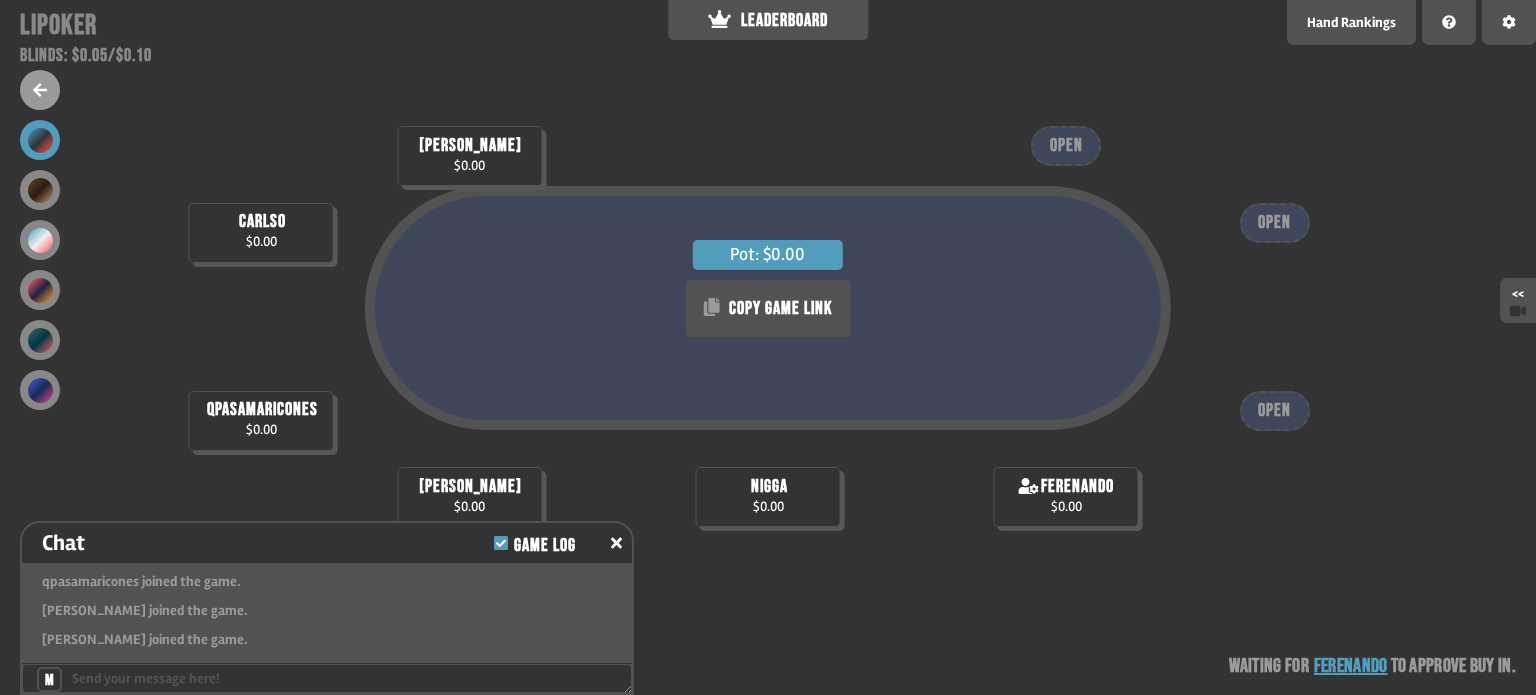 click at bounding box center (327, 678) 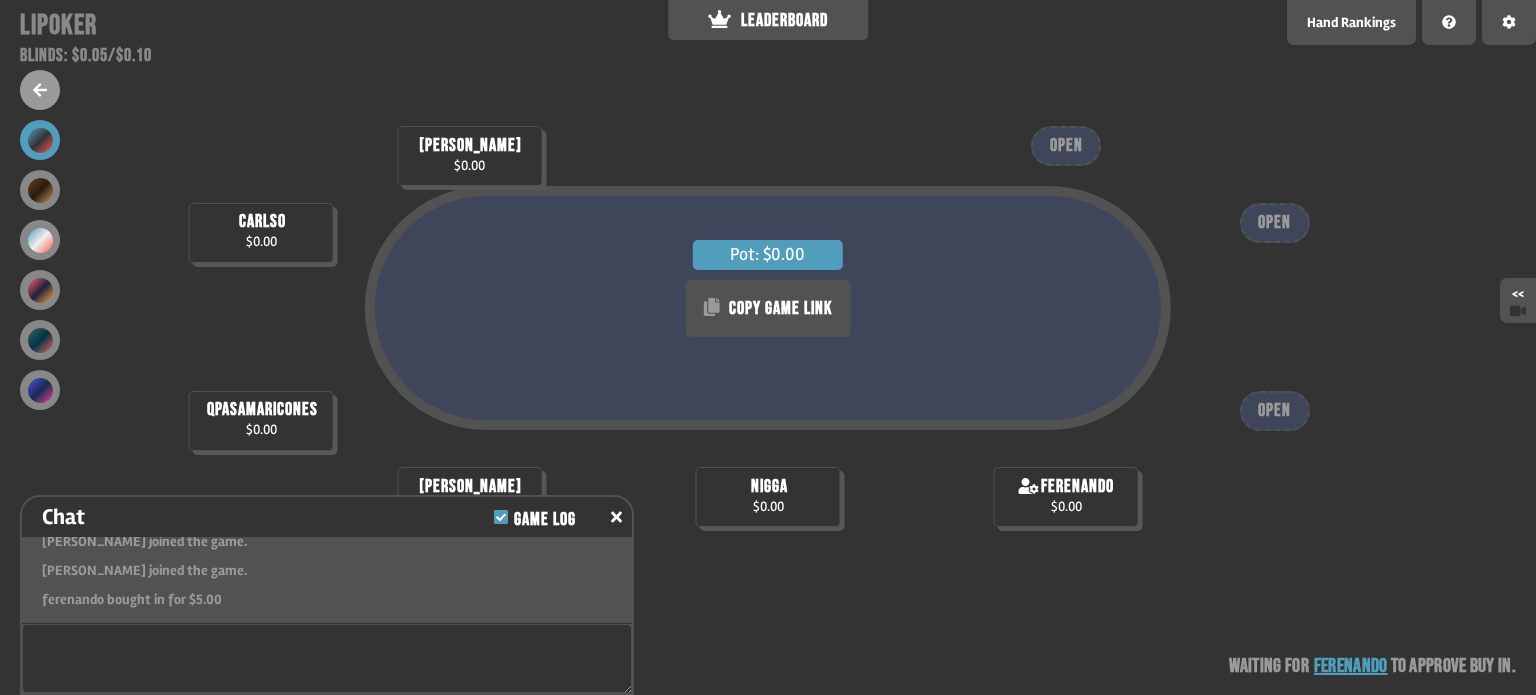 scroll, scrollTop: 171, scrollLeft: 0, axis: vertical 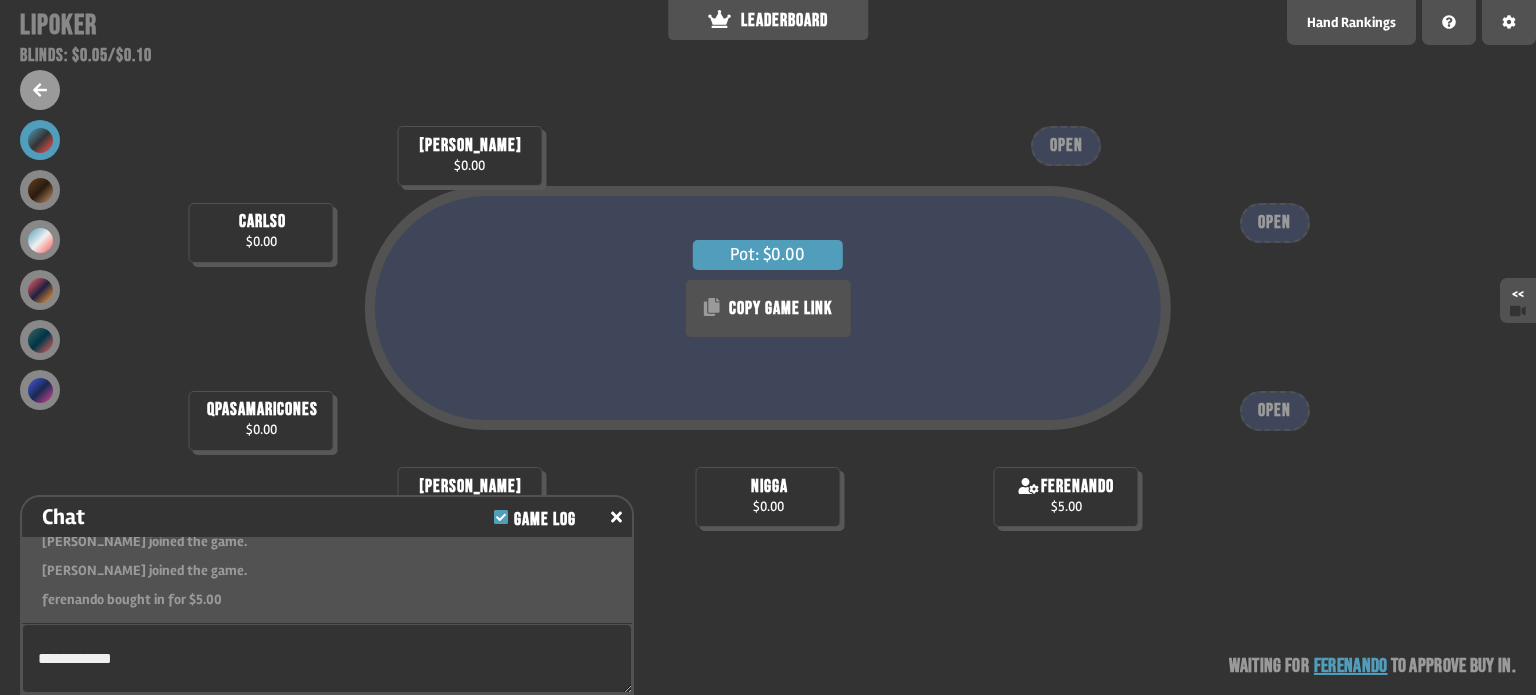 type on "**********" 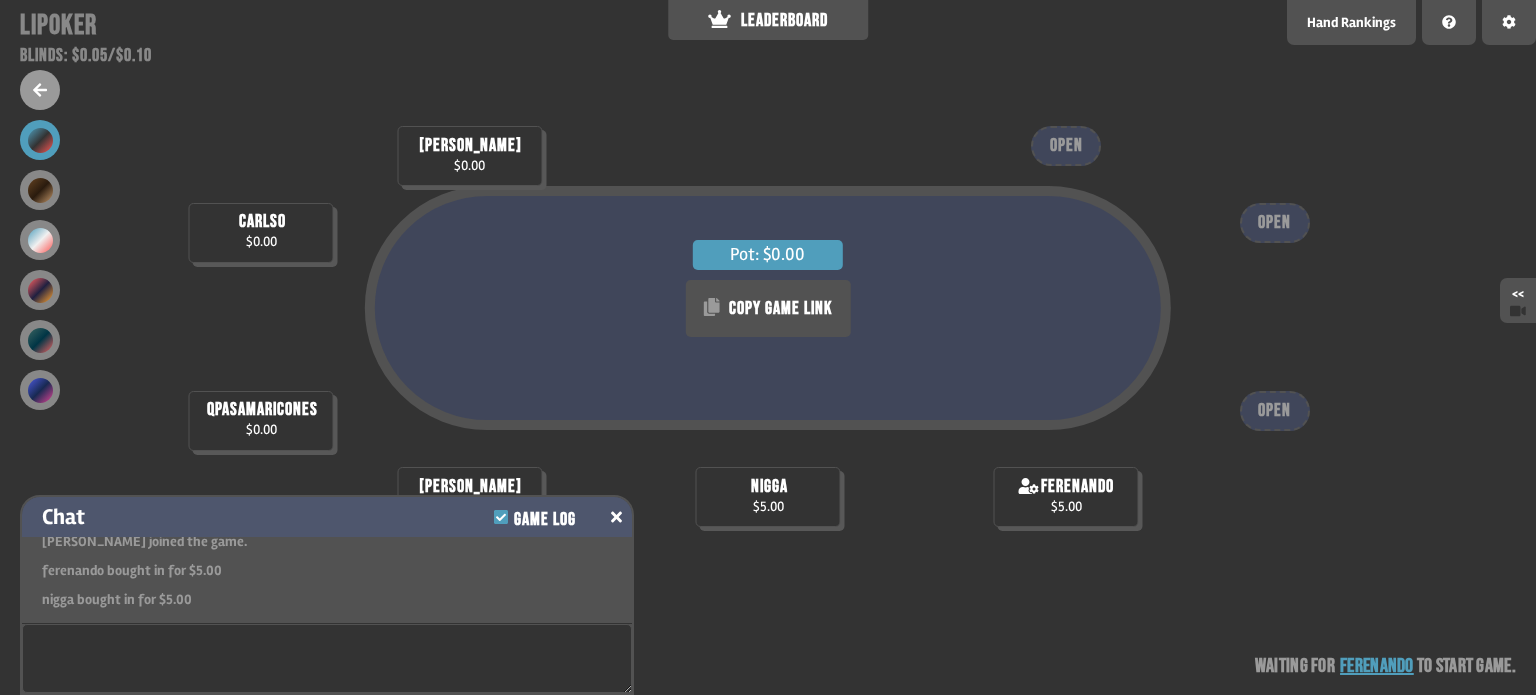 click at bounding box center (616, 517) 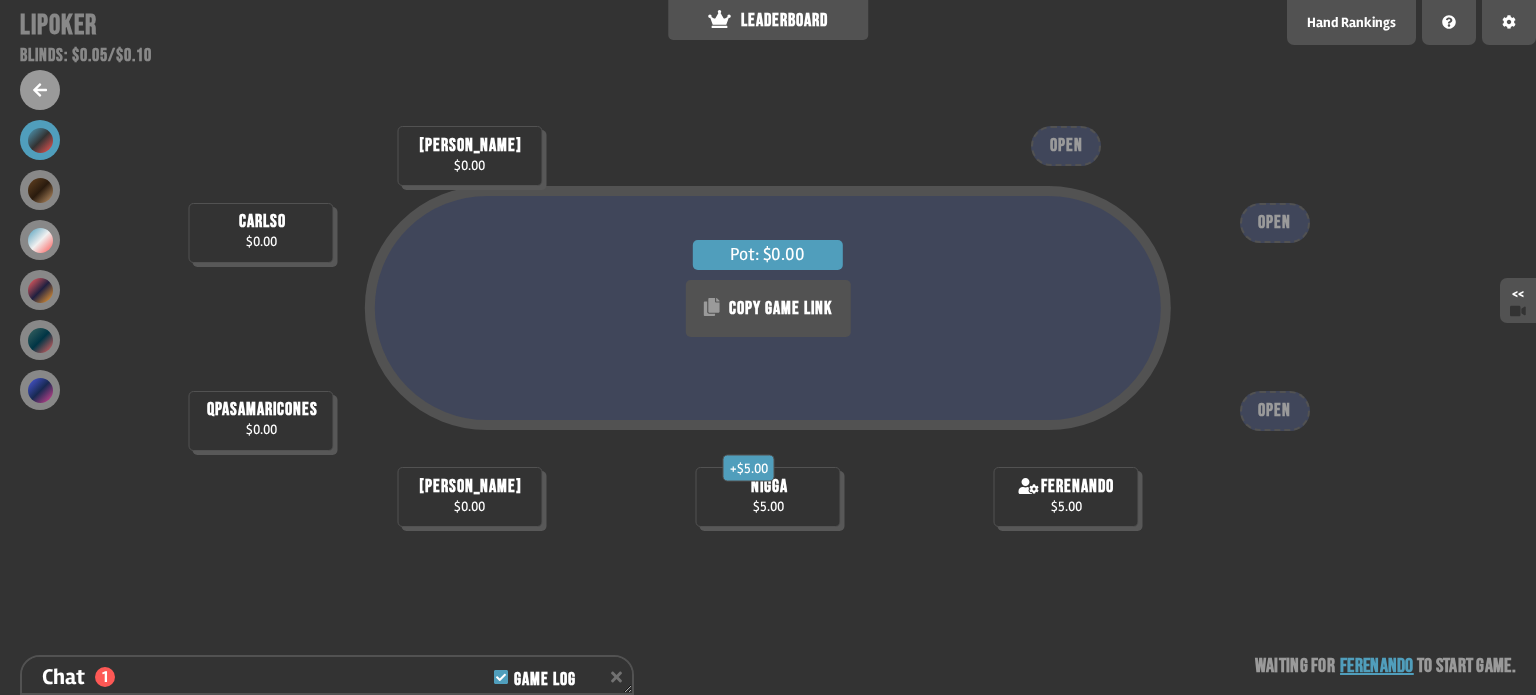 click at bounding box center (40, 90) 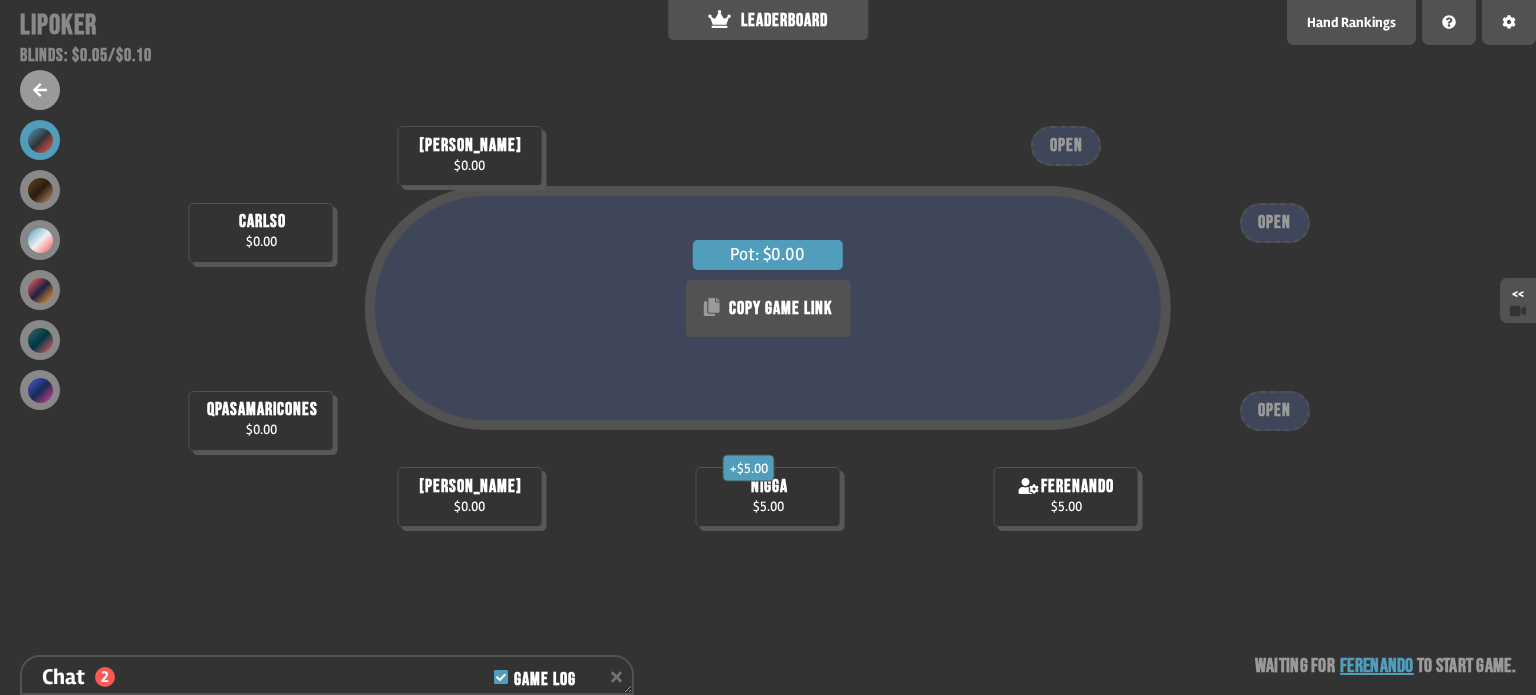 click at bounding box center [40, 90] 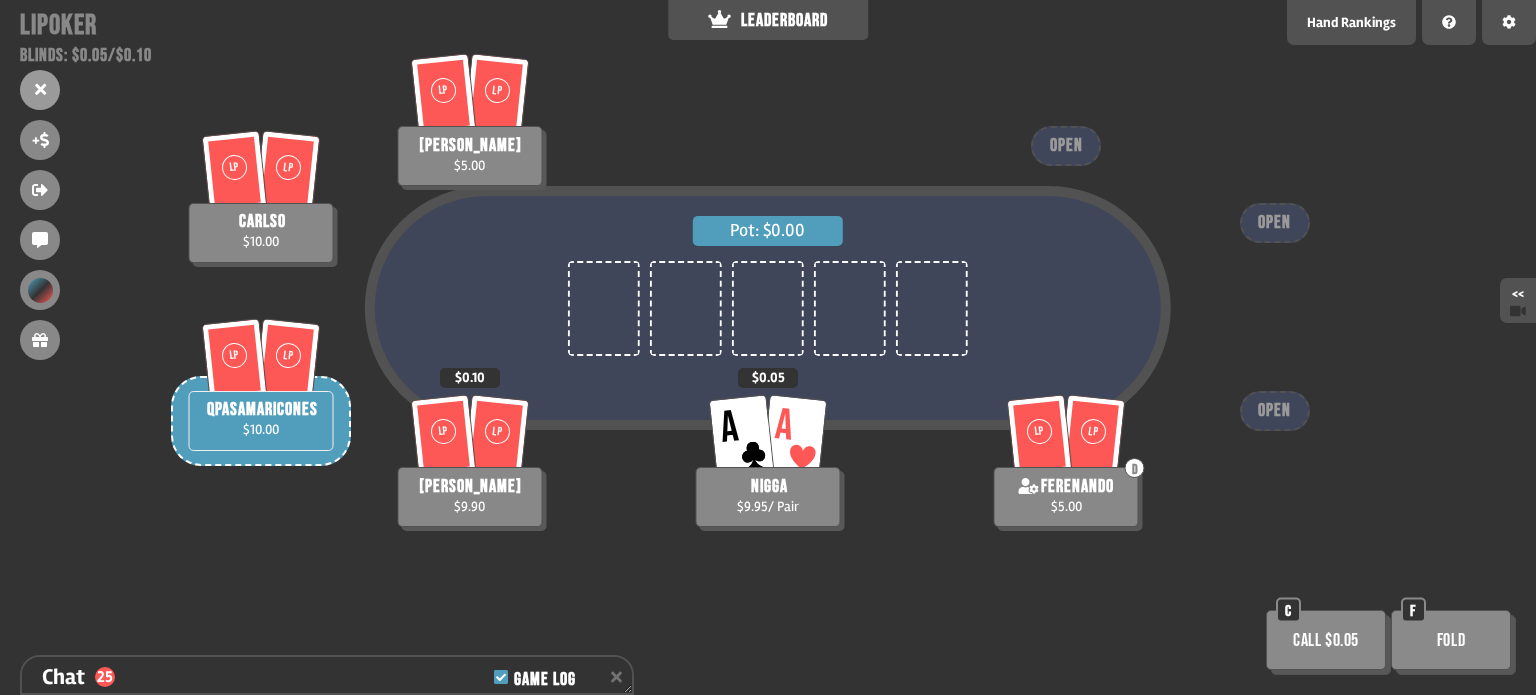 scroll, scrollTop: 98, scrollLeft: 0, axis: vertical 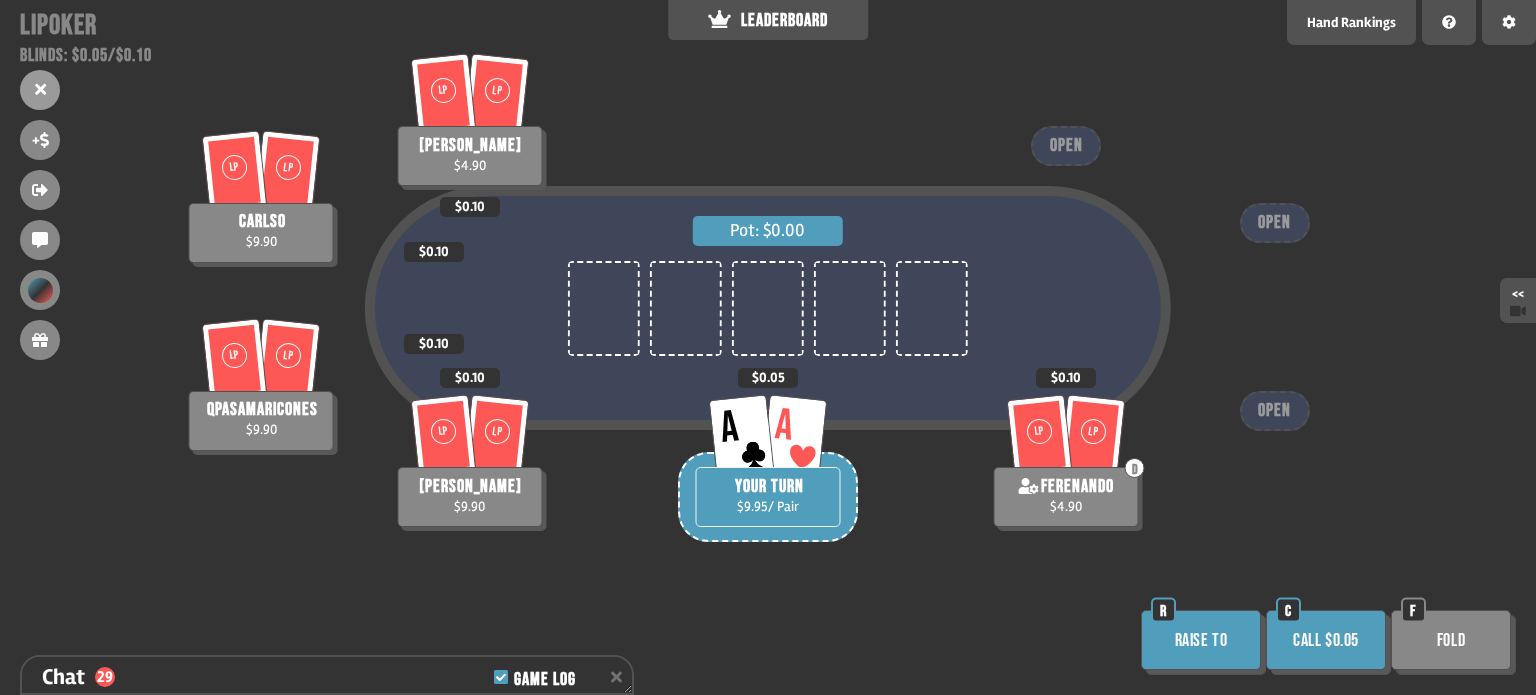 click on "Raise to" at bounding box center (1201, 640) 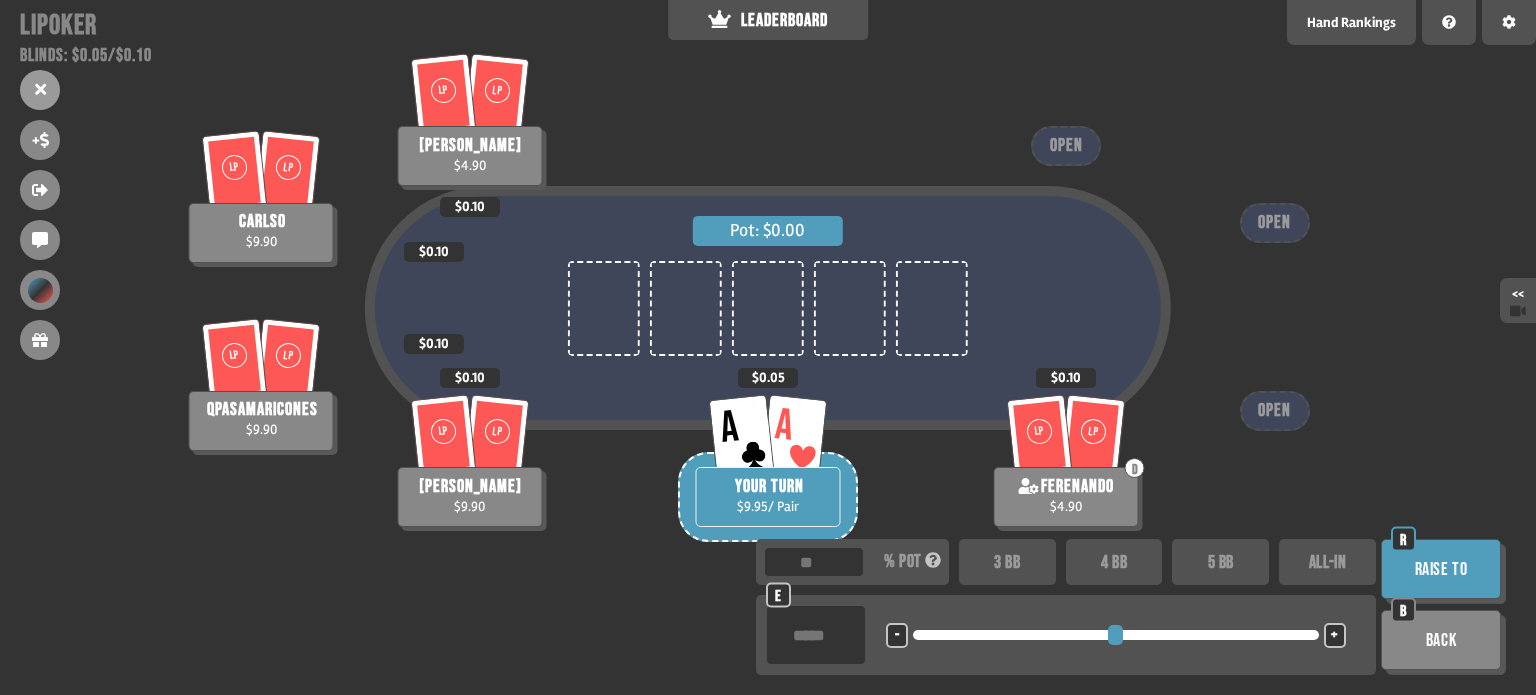 click on "ALL-IN" at bounding box center (1327, 562) 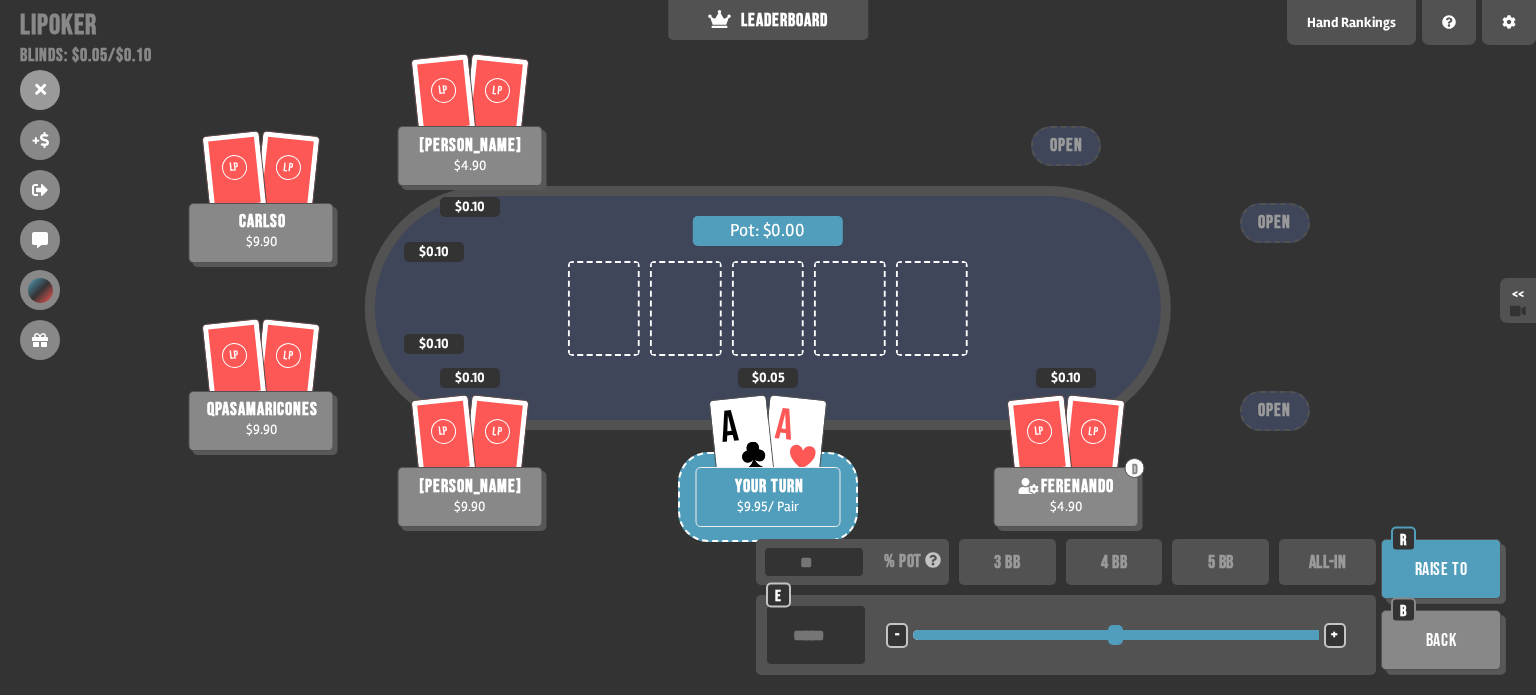 click on "Raise to" at bounding box center [1441, 569] 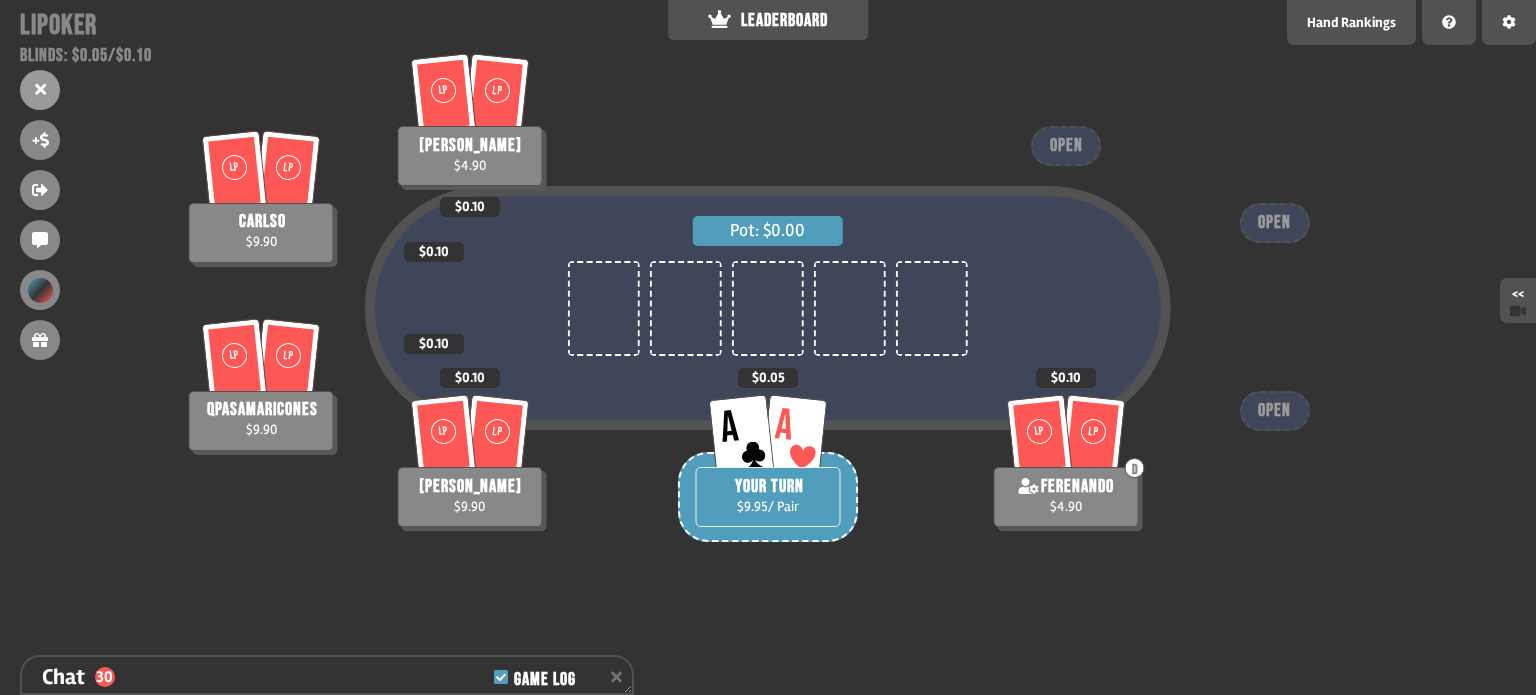 scroll, scrollTop: 1152, scrollLeft: 0, axis: vertical 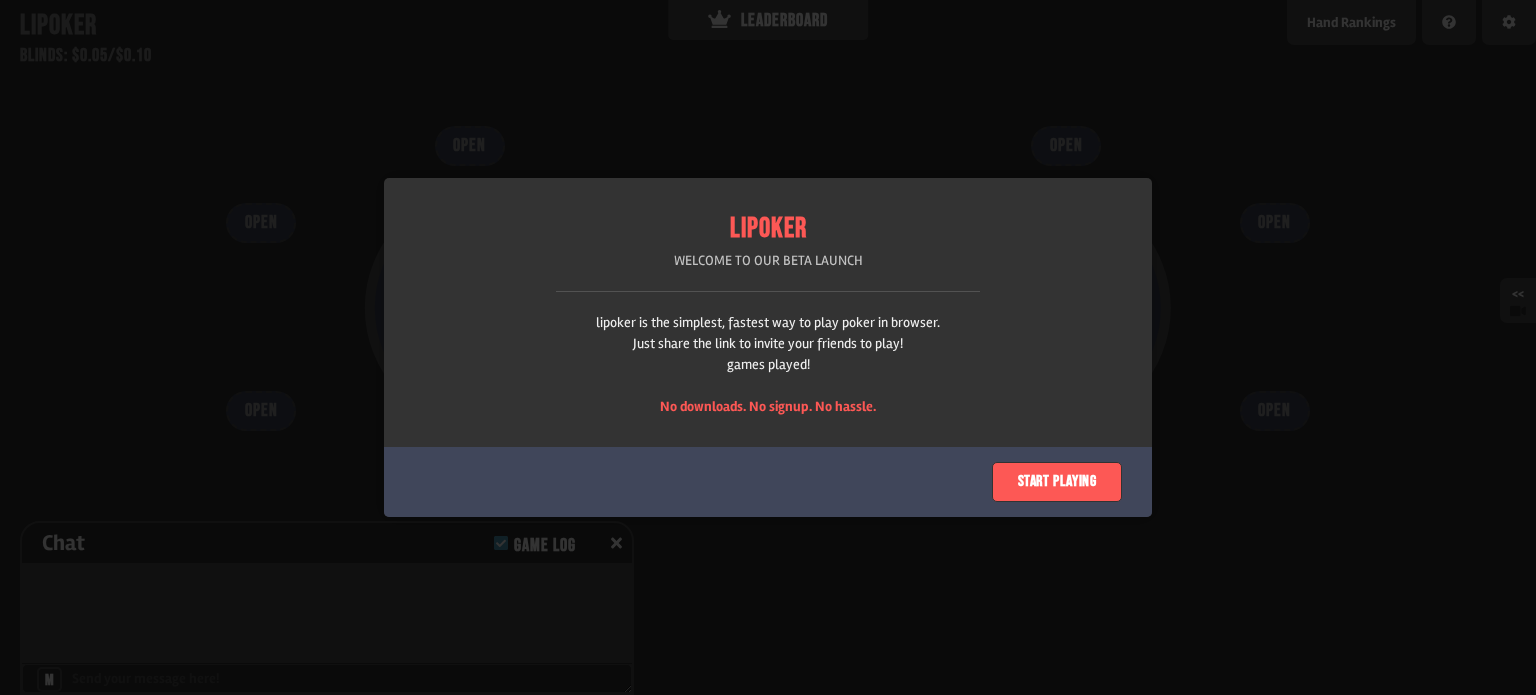 click on "Start playing" at bounding box center (1057, 482) 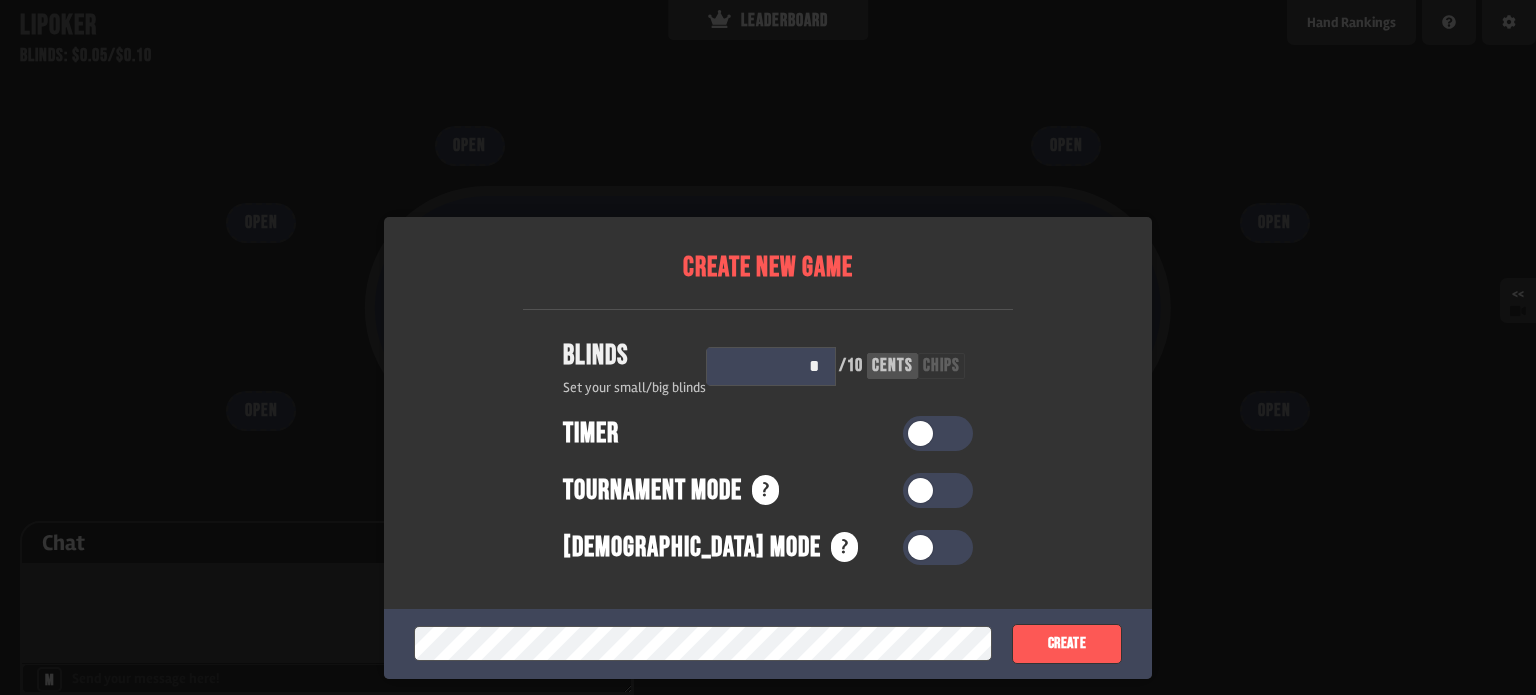 scroll, scrollTop: 100, scrollLeft: 0, axis: vertical 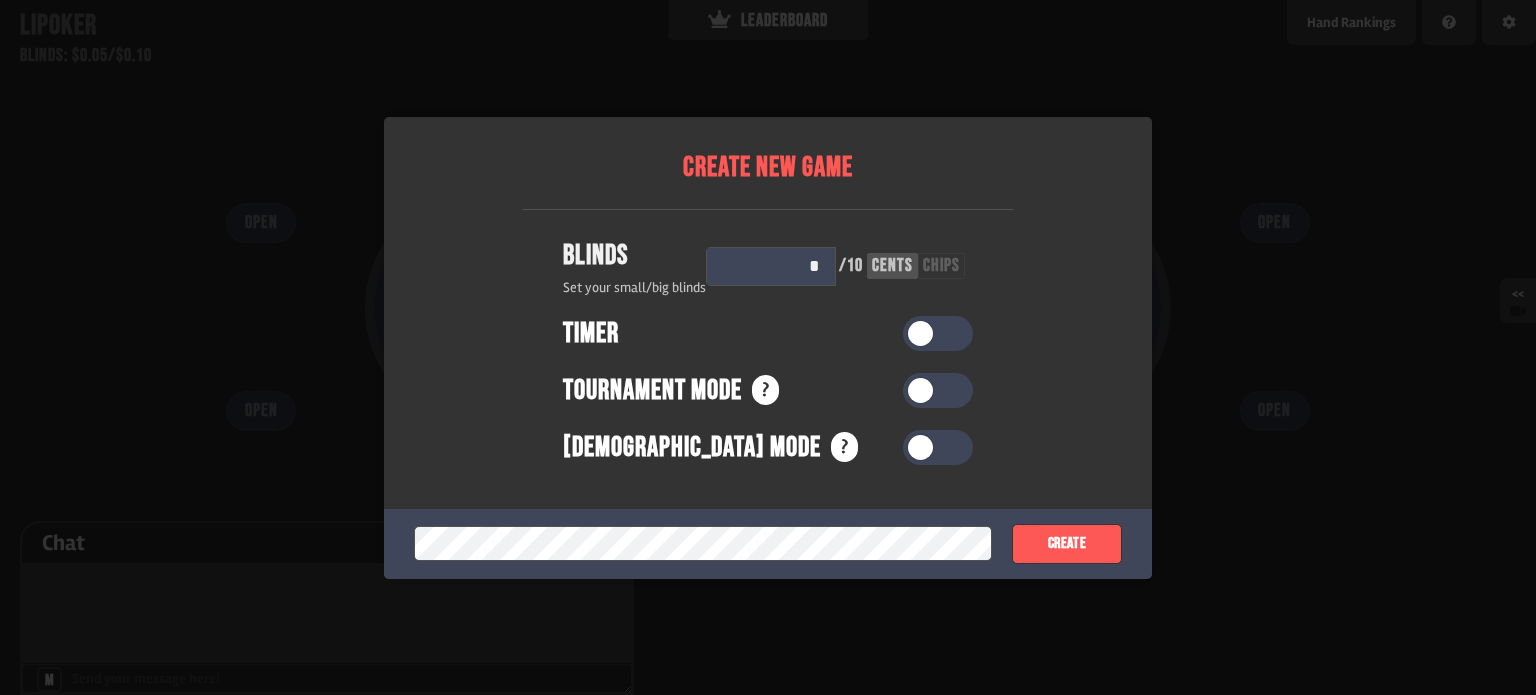 click at bounding box center (768, 347) 